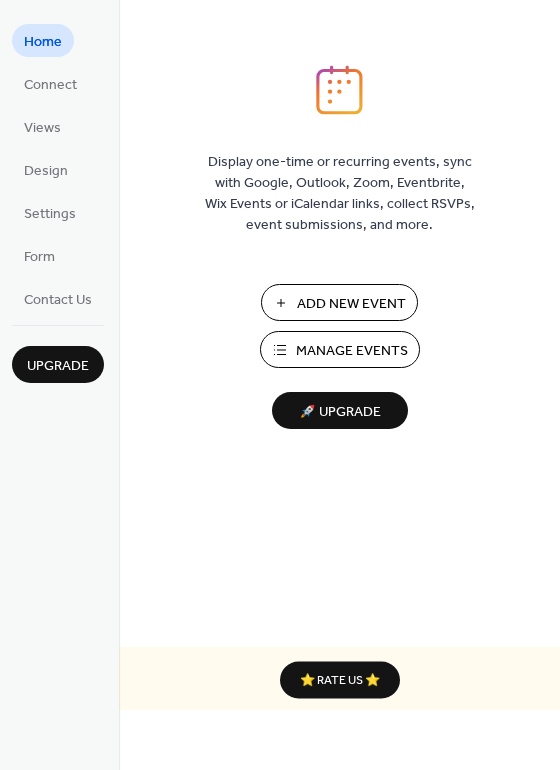 scroll, scrollTop: 0, scrollLeft: 0, axis: both 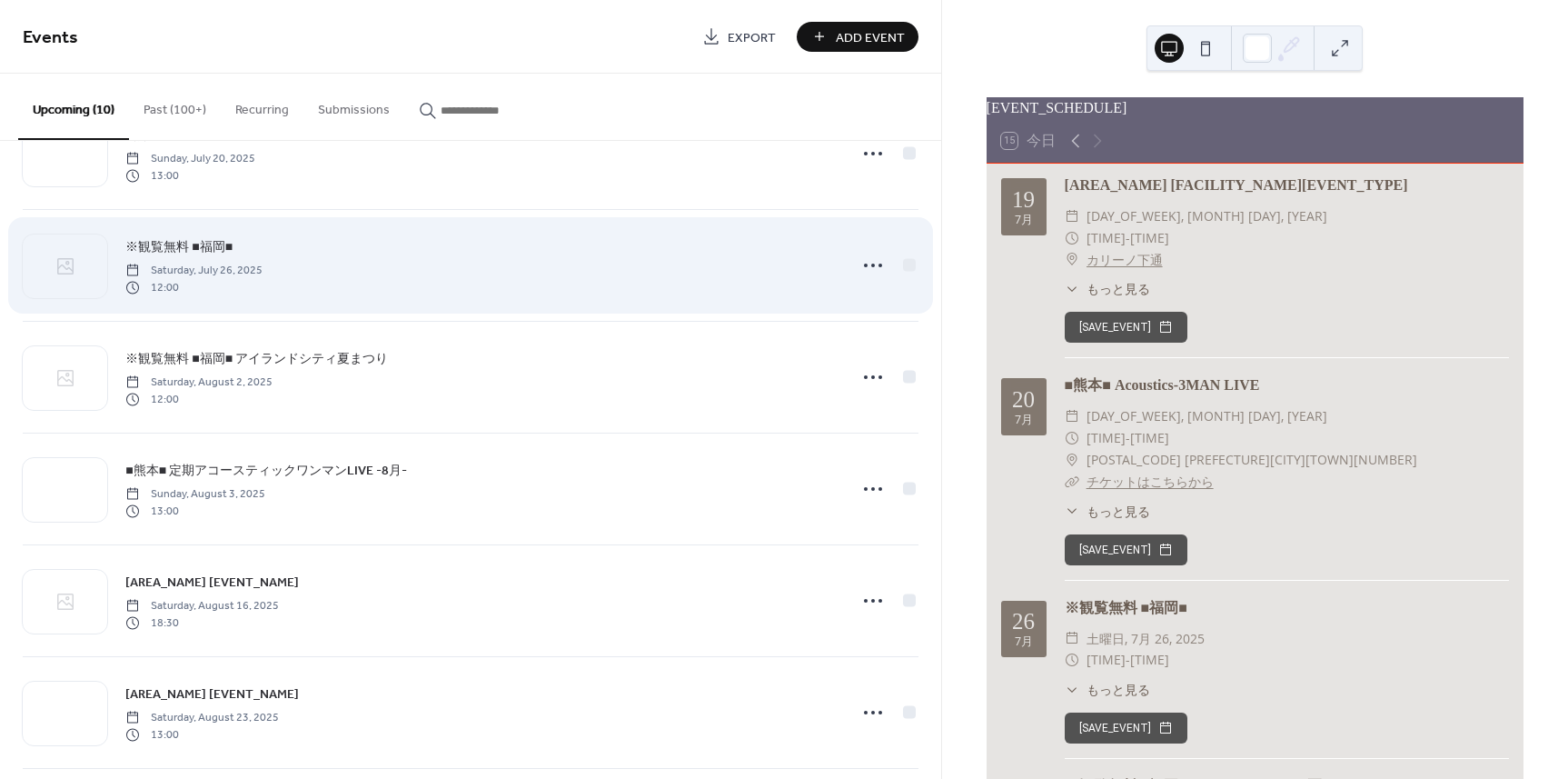 click on "※観覧無料 ■福岡■" at bounding box center [179, 247] 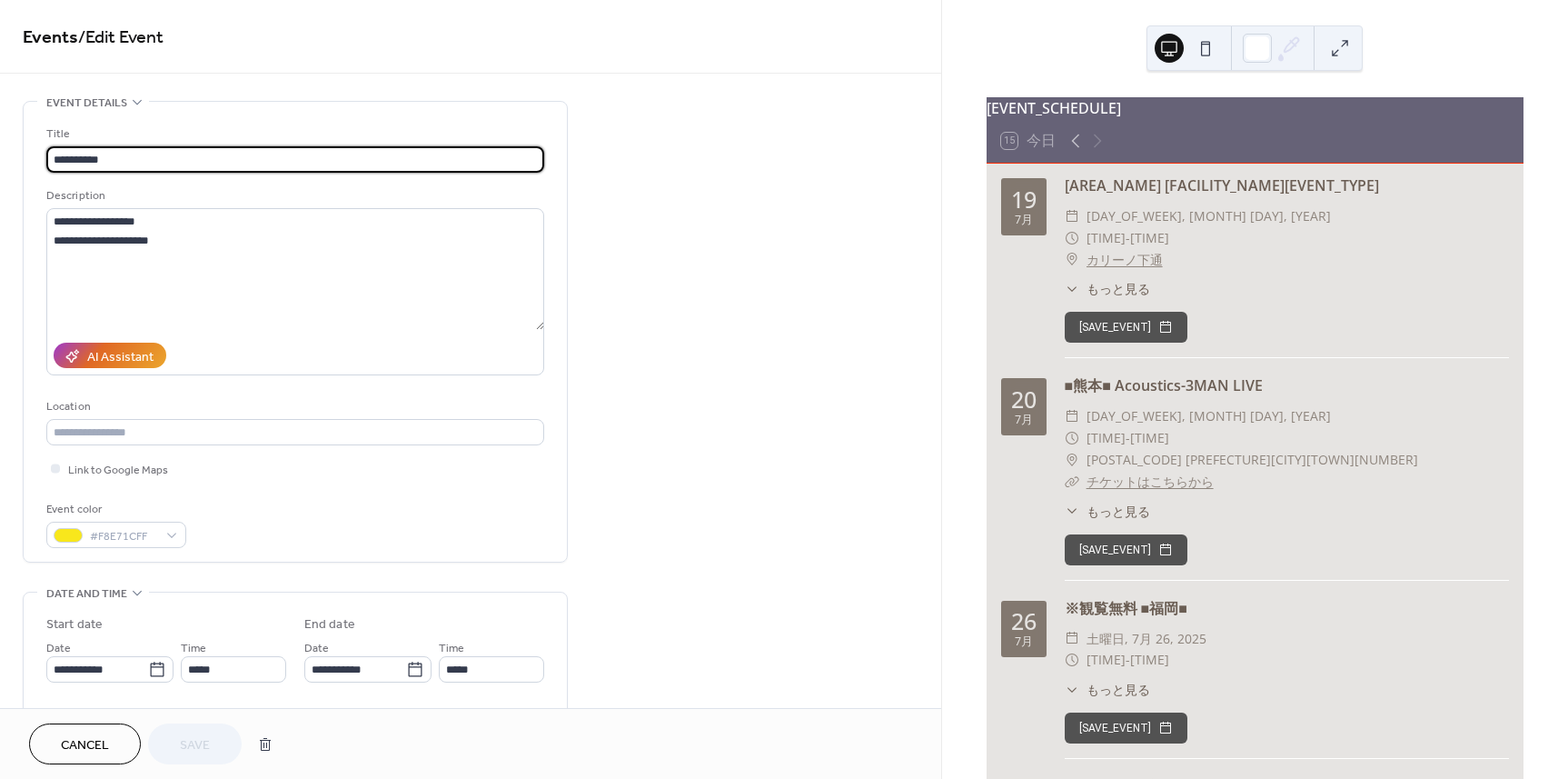 drag, startPoint x: 144, startPoint y: 158, endPoint x: 156, endPoint y: 181, distance: 25.942244 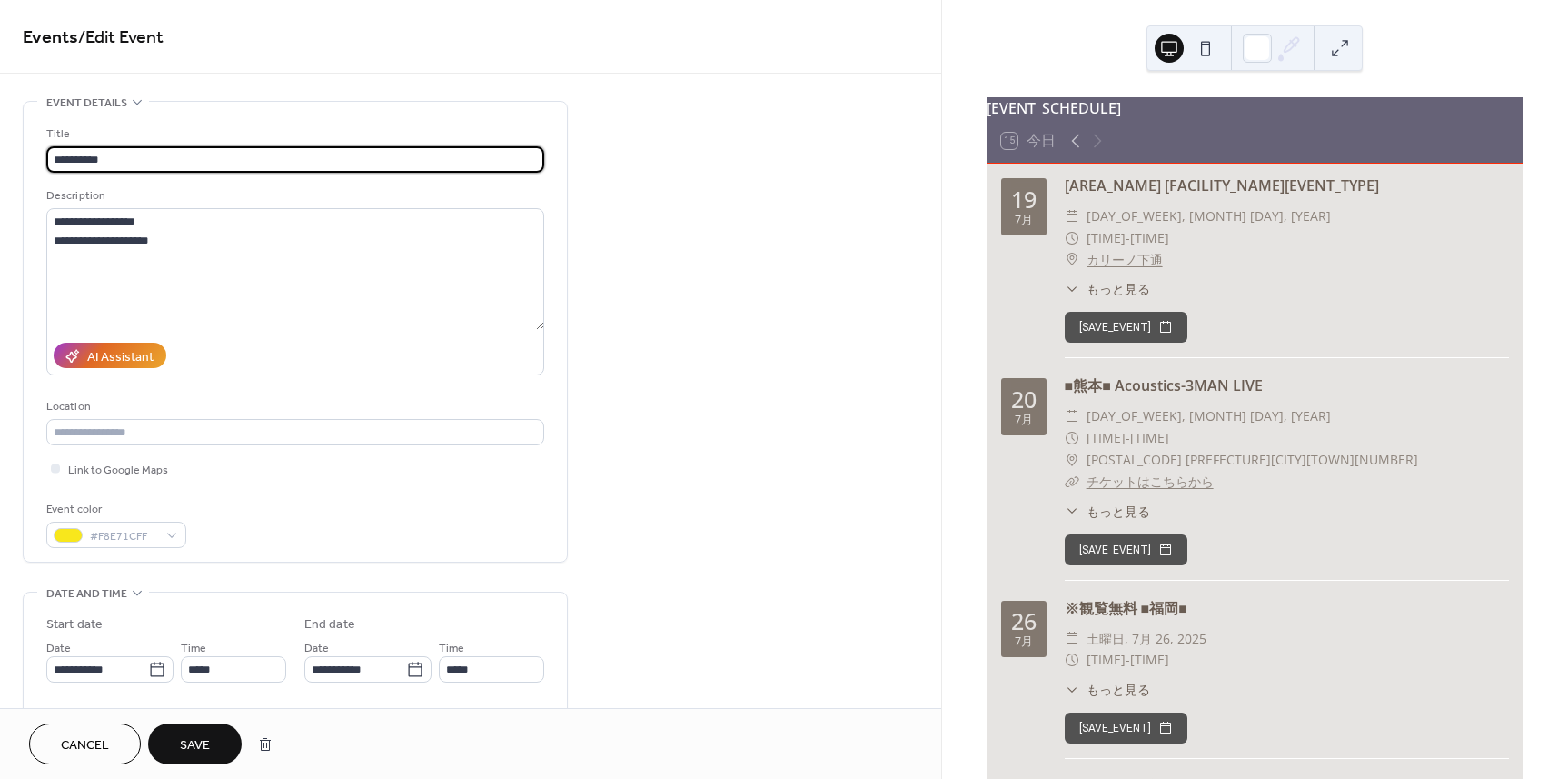 click on "**********" at bounding box center [295, 159] 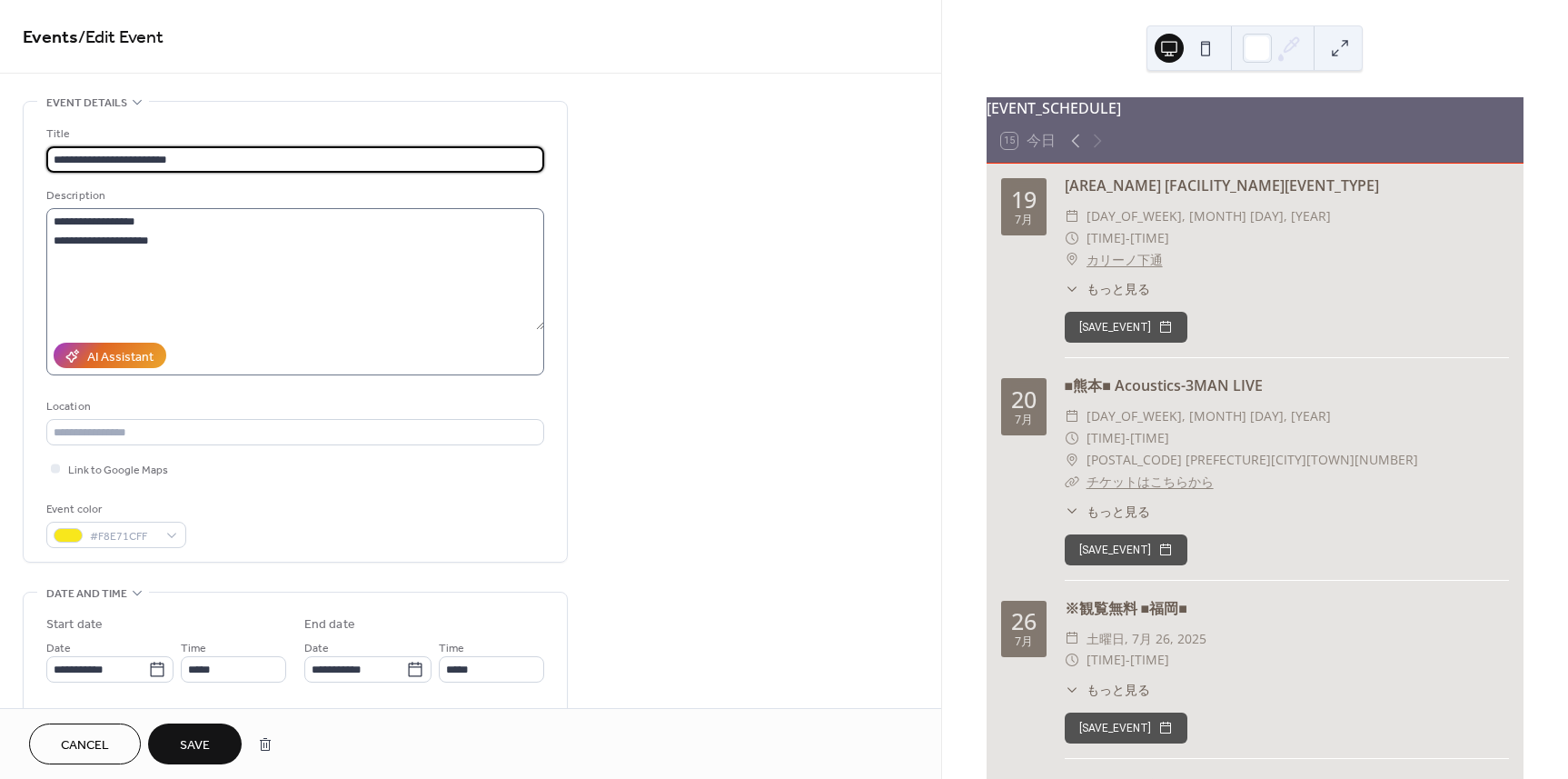 type on "**********" 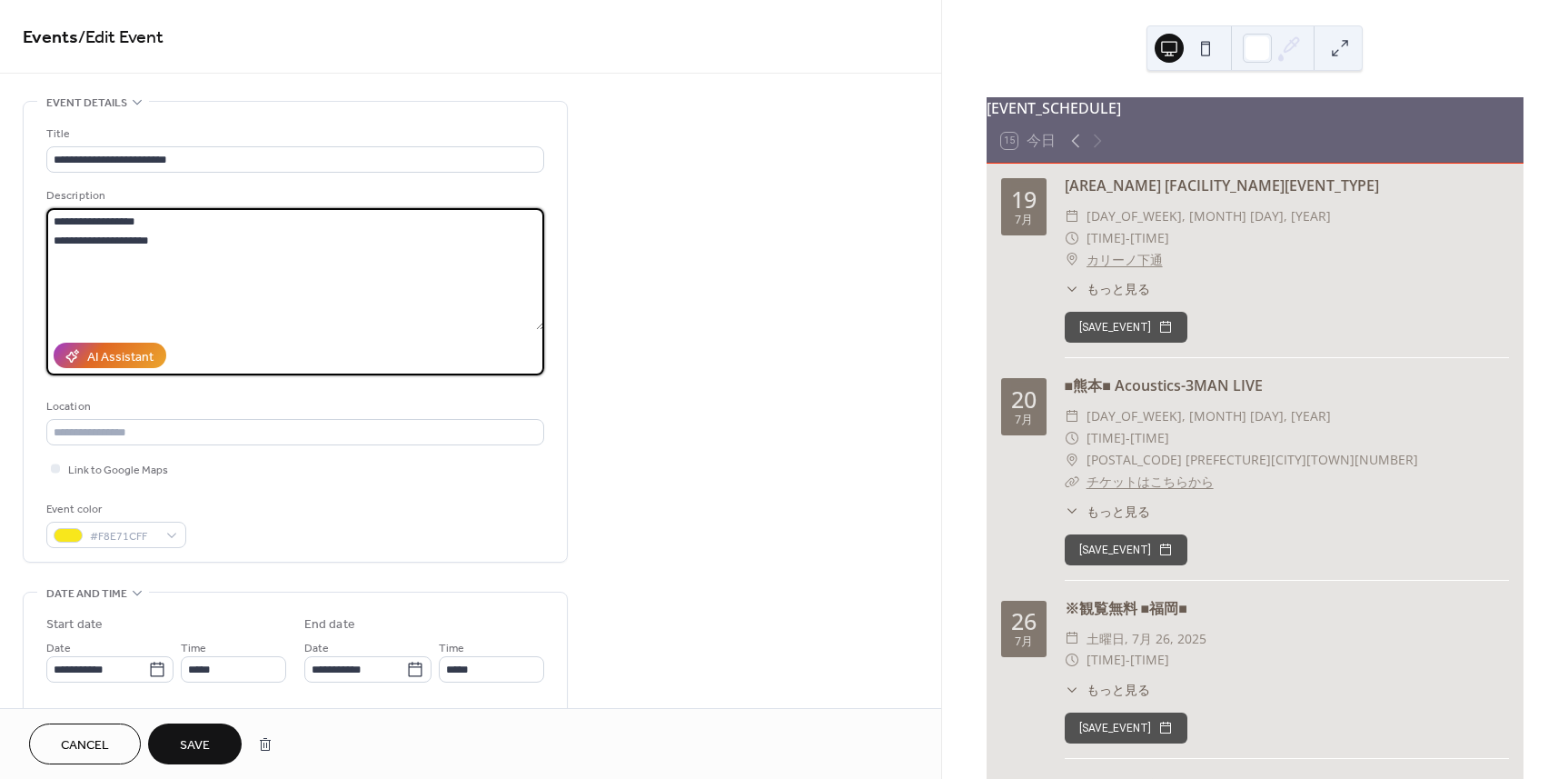 drag, startPoint x: 55, startPoint y: 217, endPoint x: 477, endPoint y: 305, distance: 431.07772 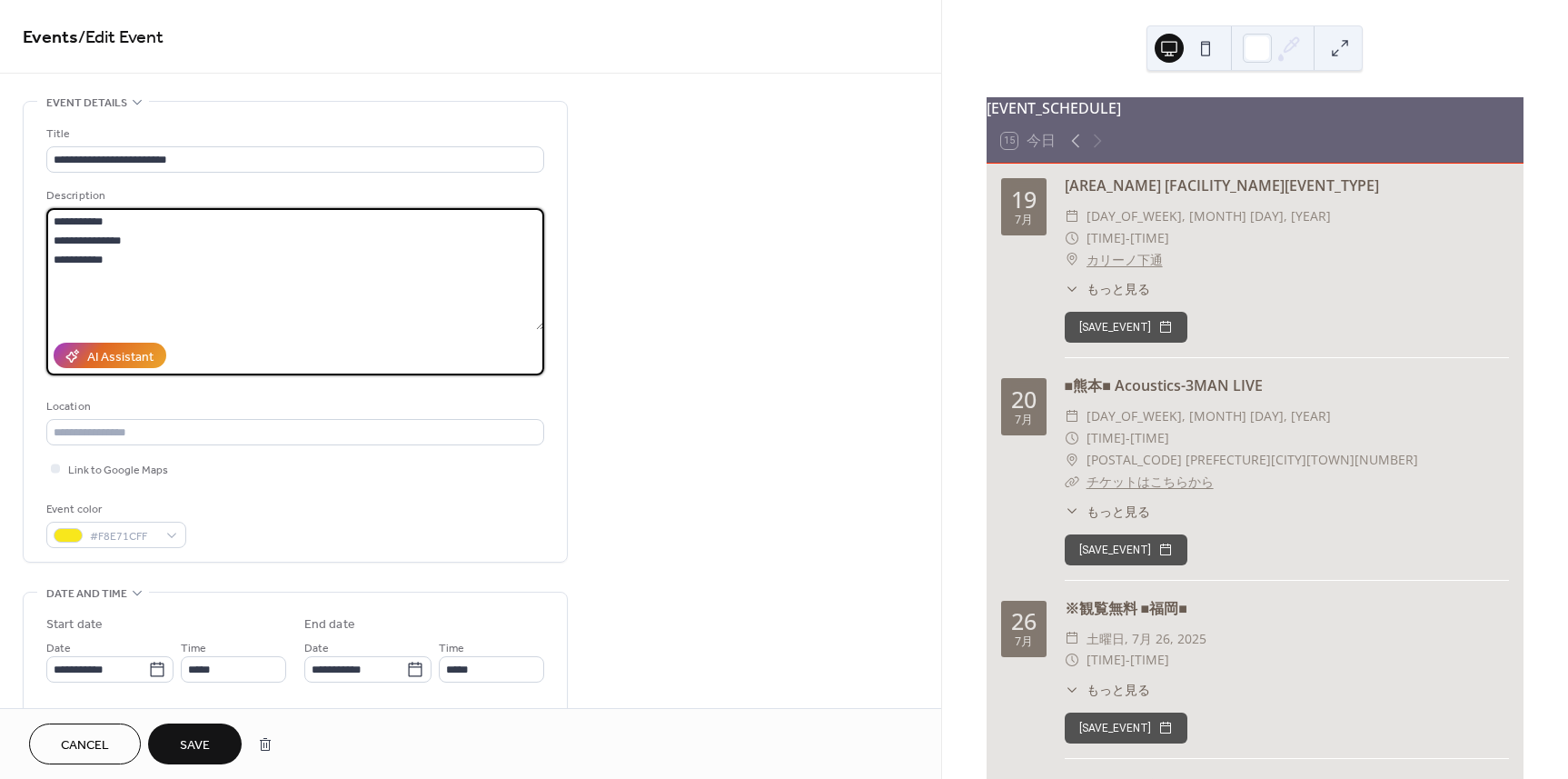 click on "**********" at bounding box center [295, 269] 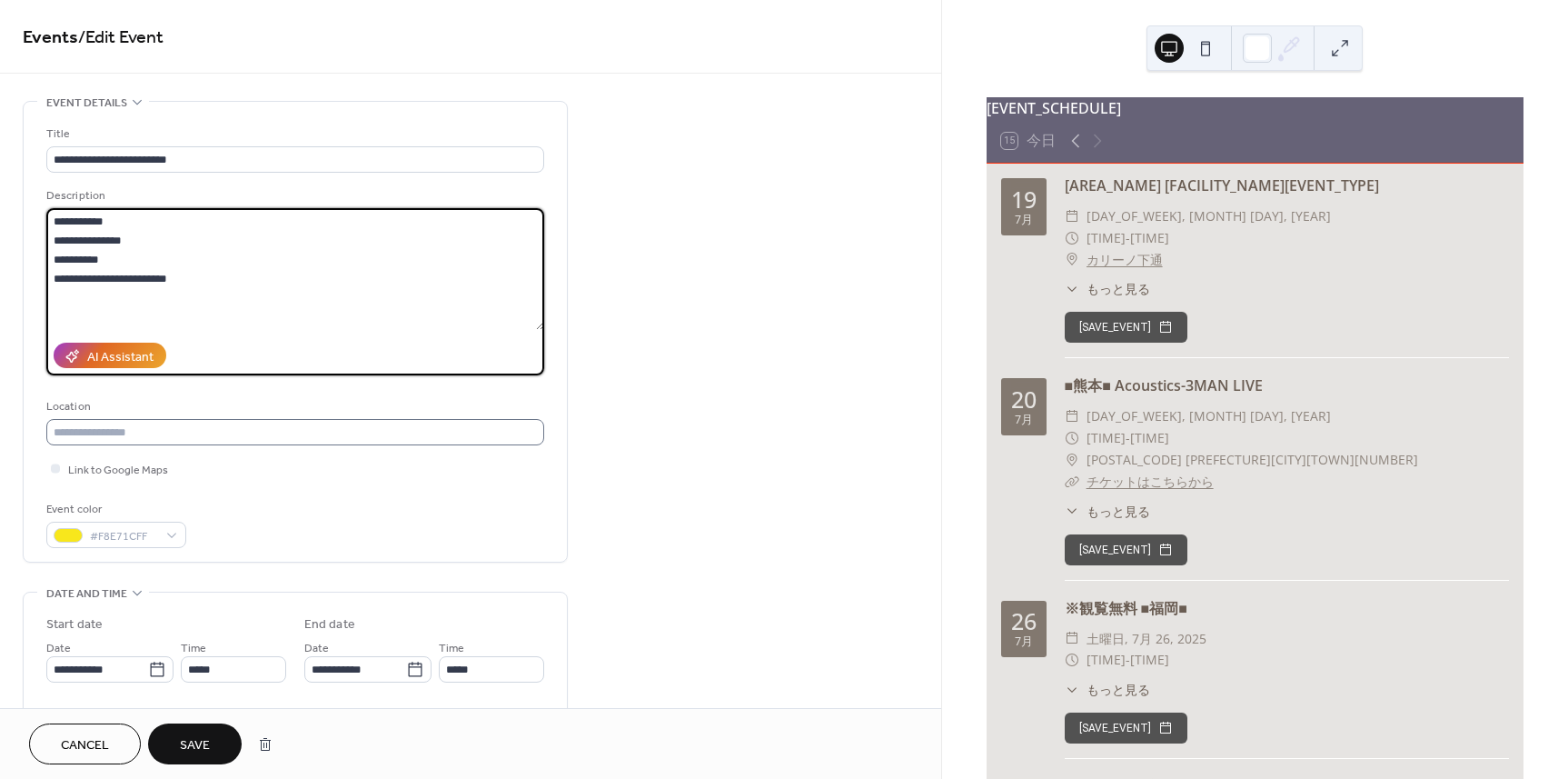 type on "**********" 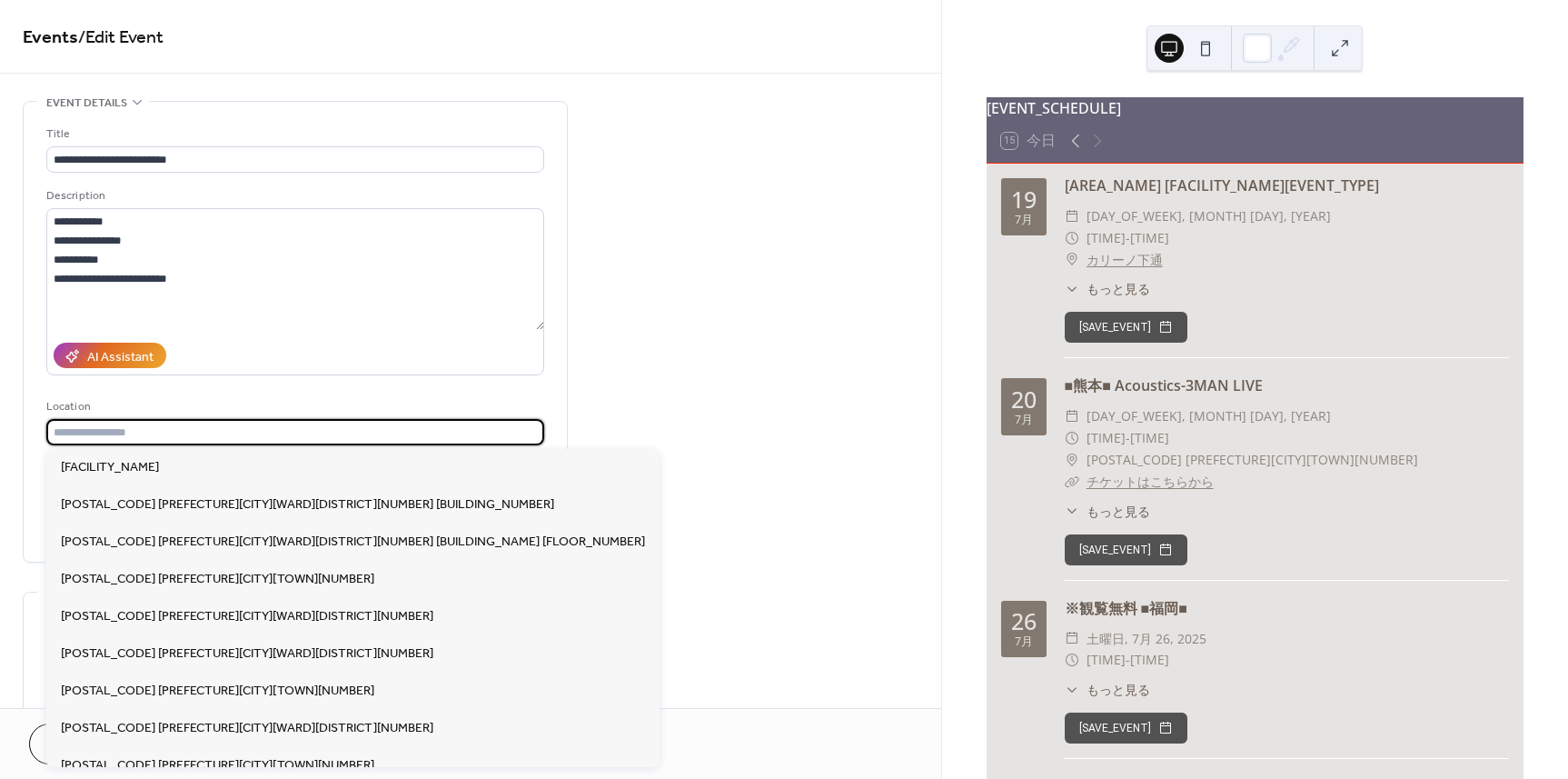 click at bounding box center [295, 432] 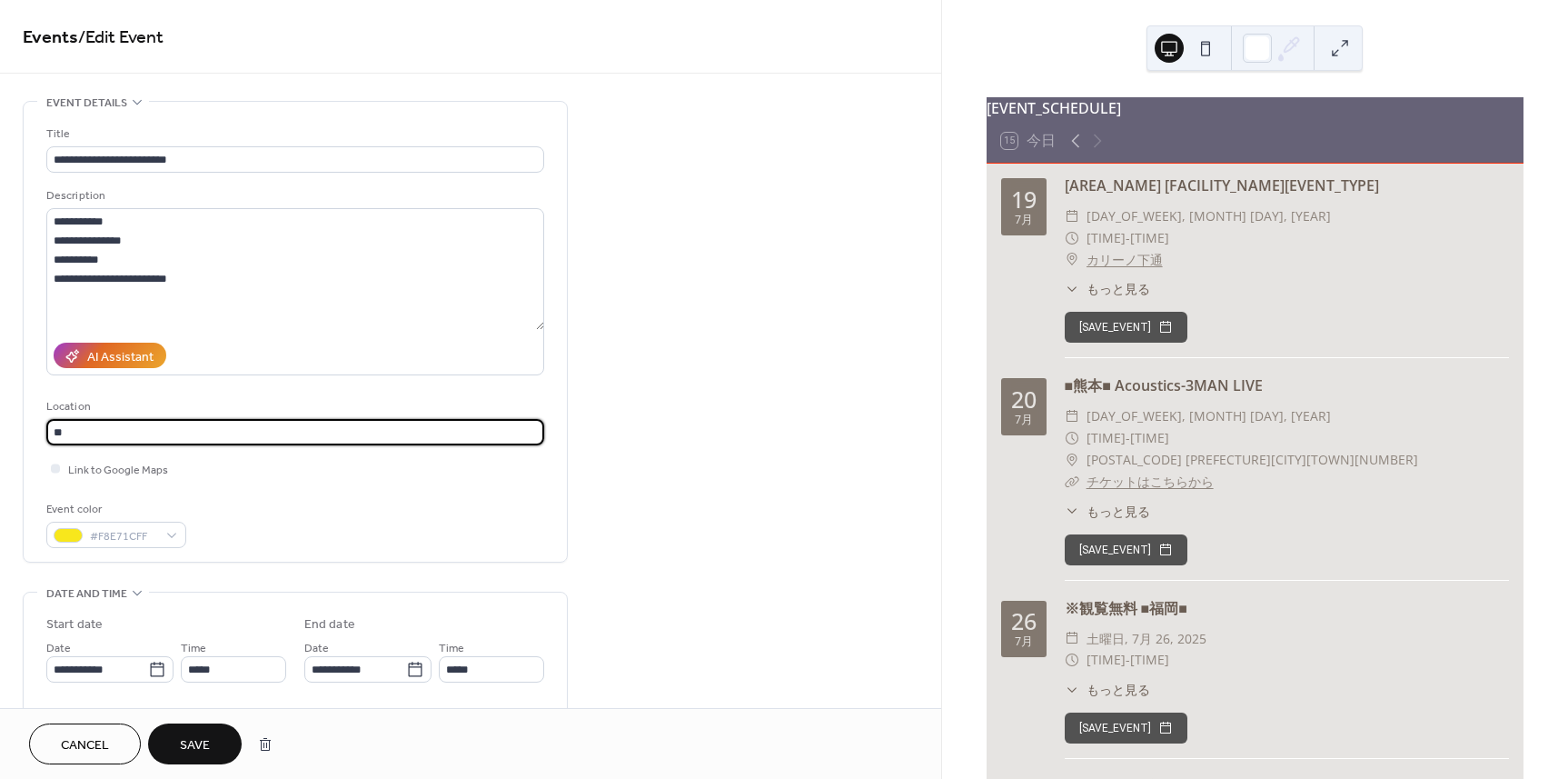 type on "*" 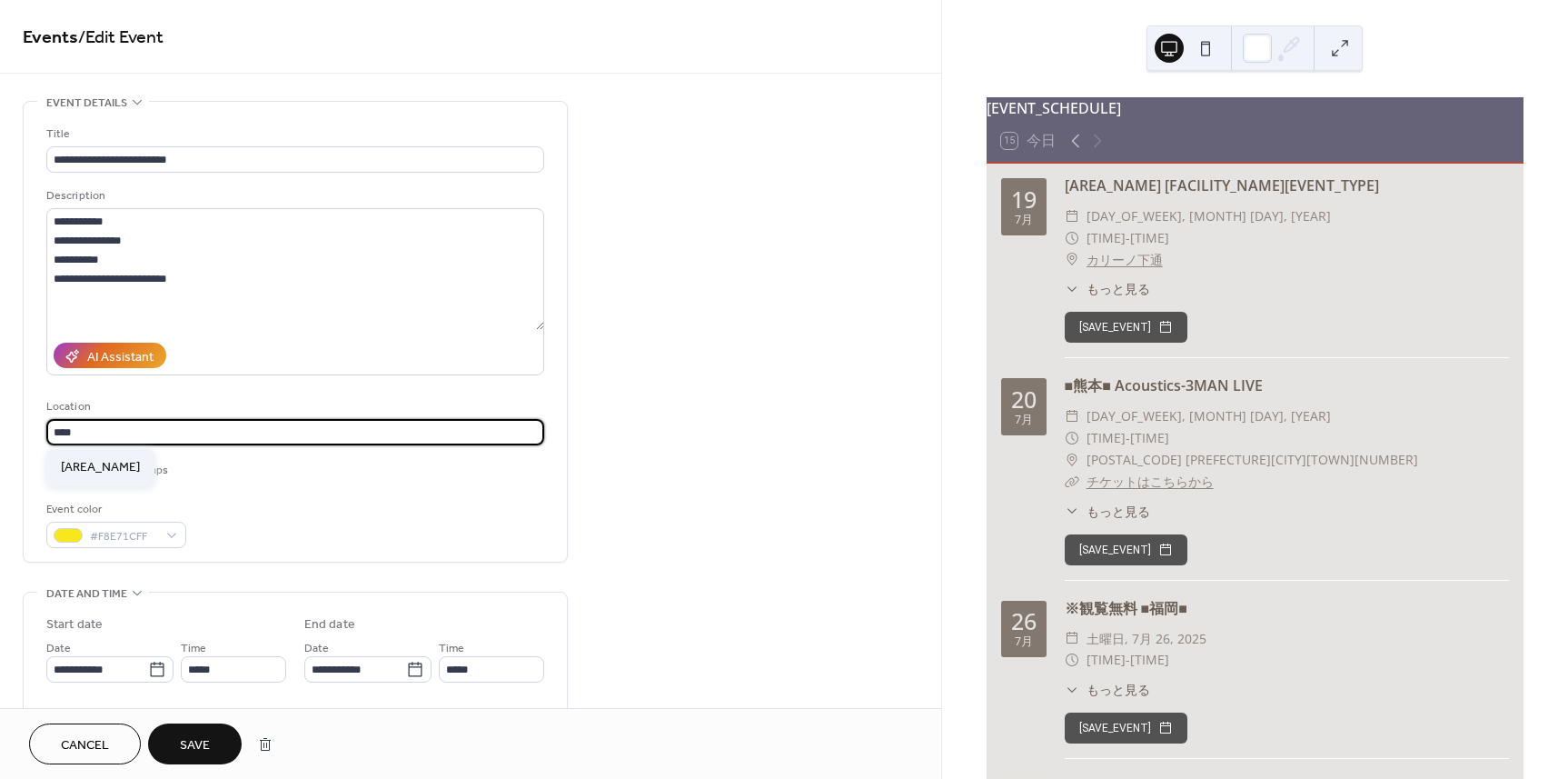 type on "****" 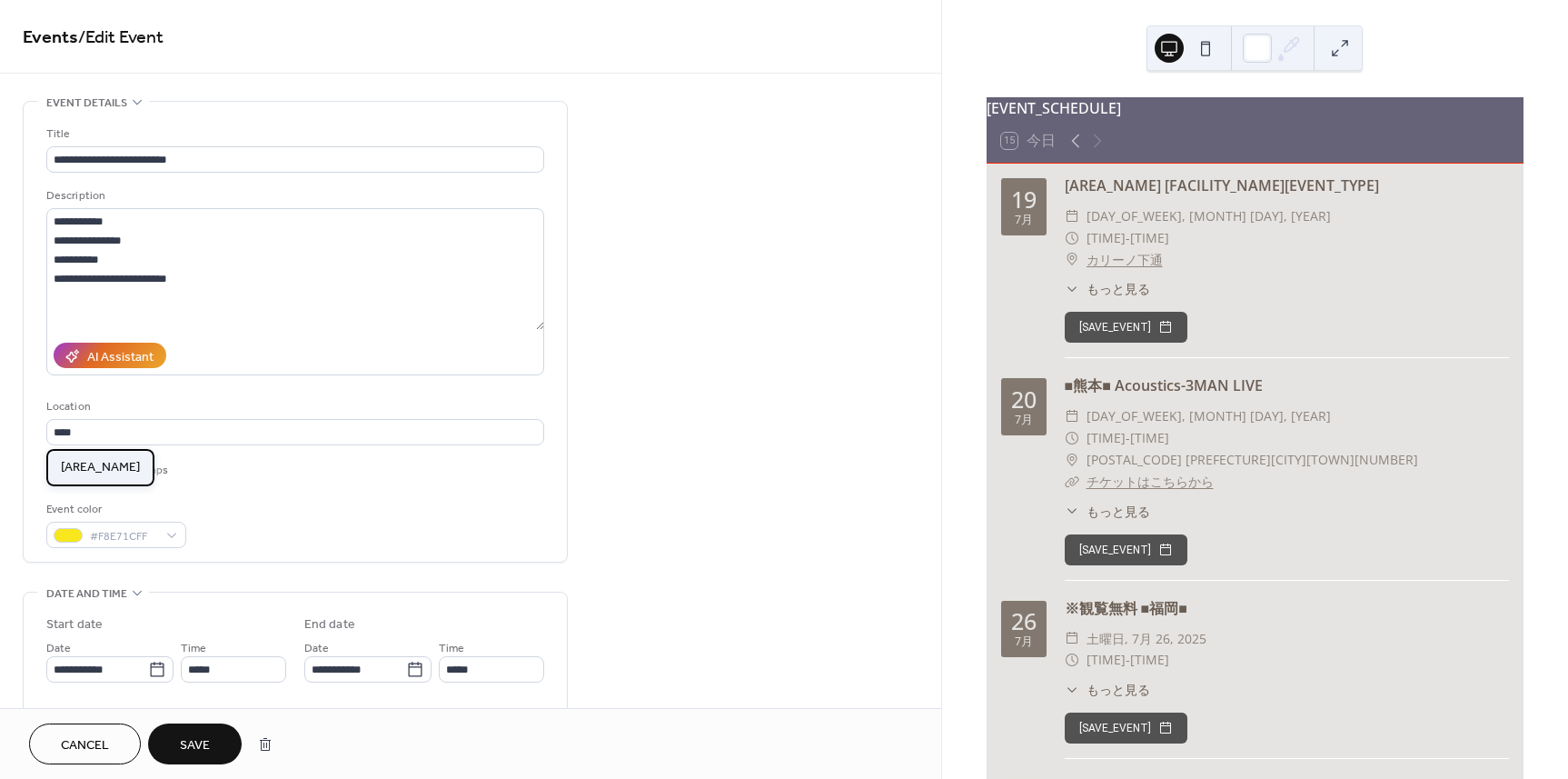 click on "[AREA_NAME]" at bounding box center [100, 467] 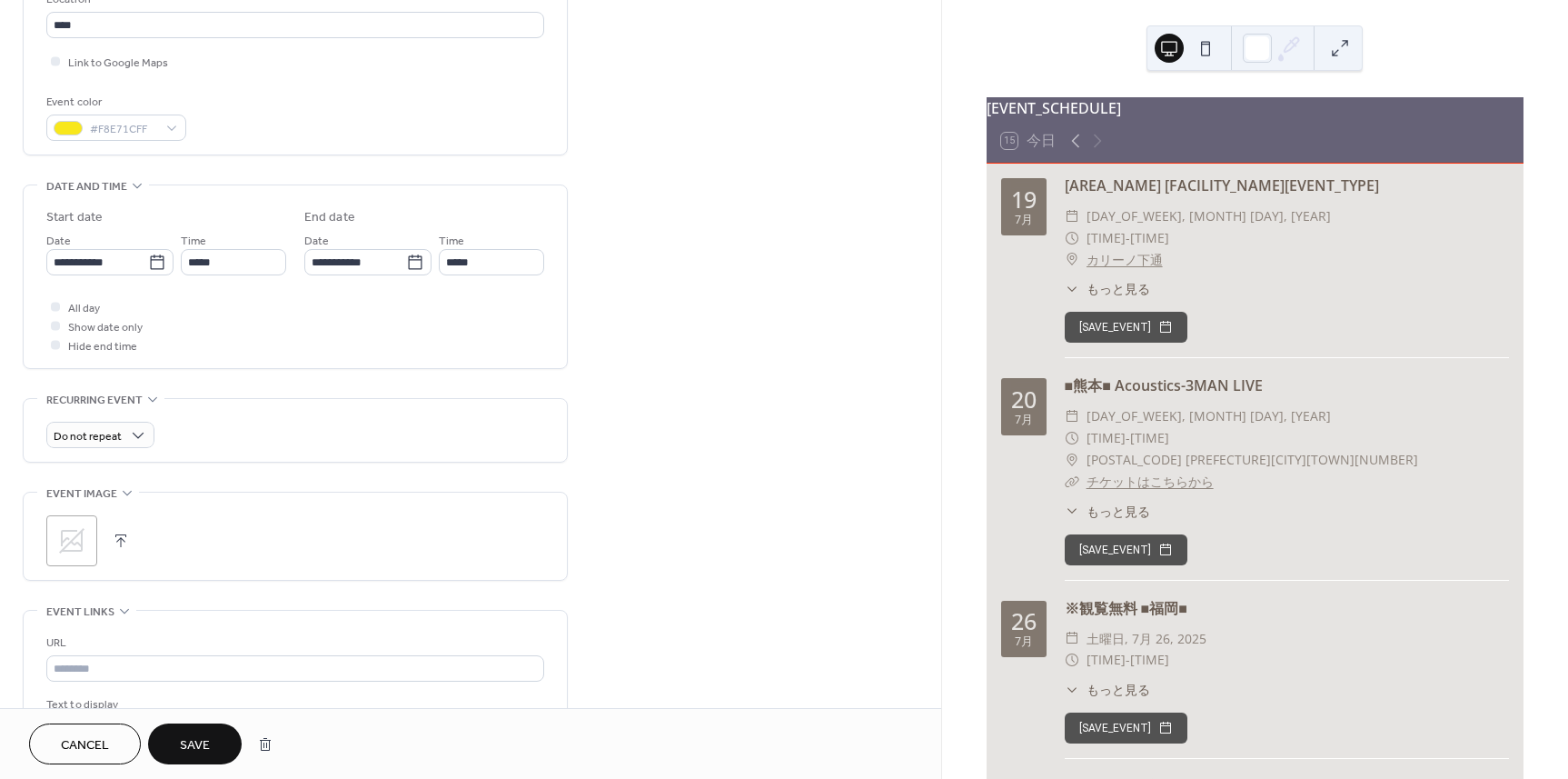 scroll, scrollTop: 454, scrollLeft: 0, axis: vertical 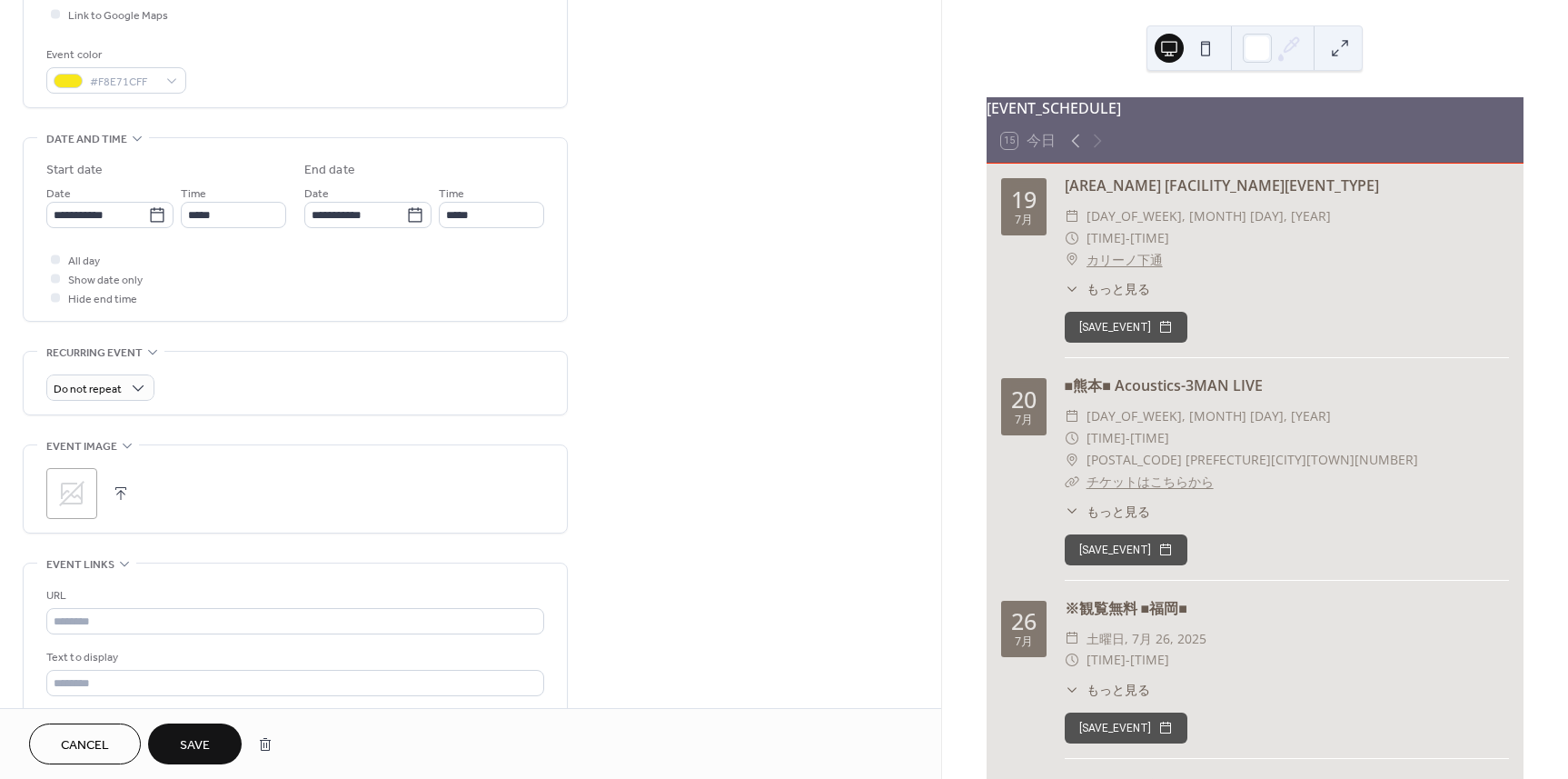 click at bounding box center [121, 494] 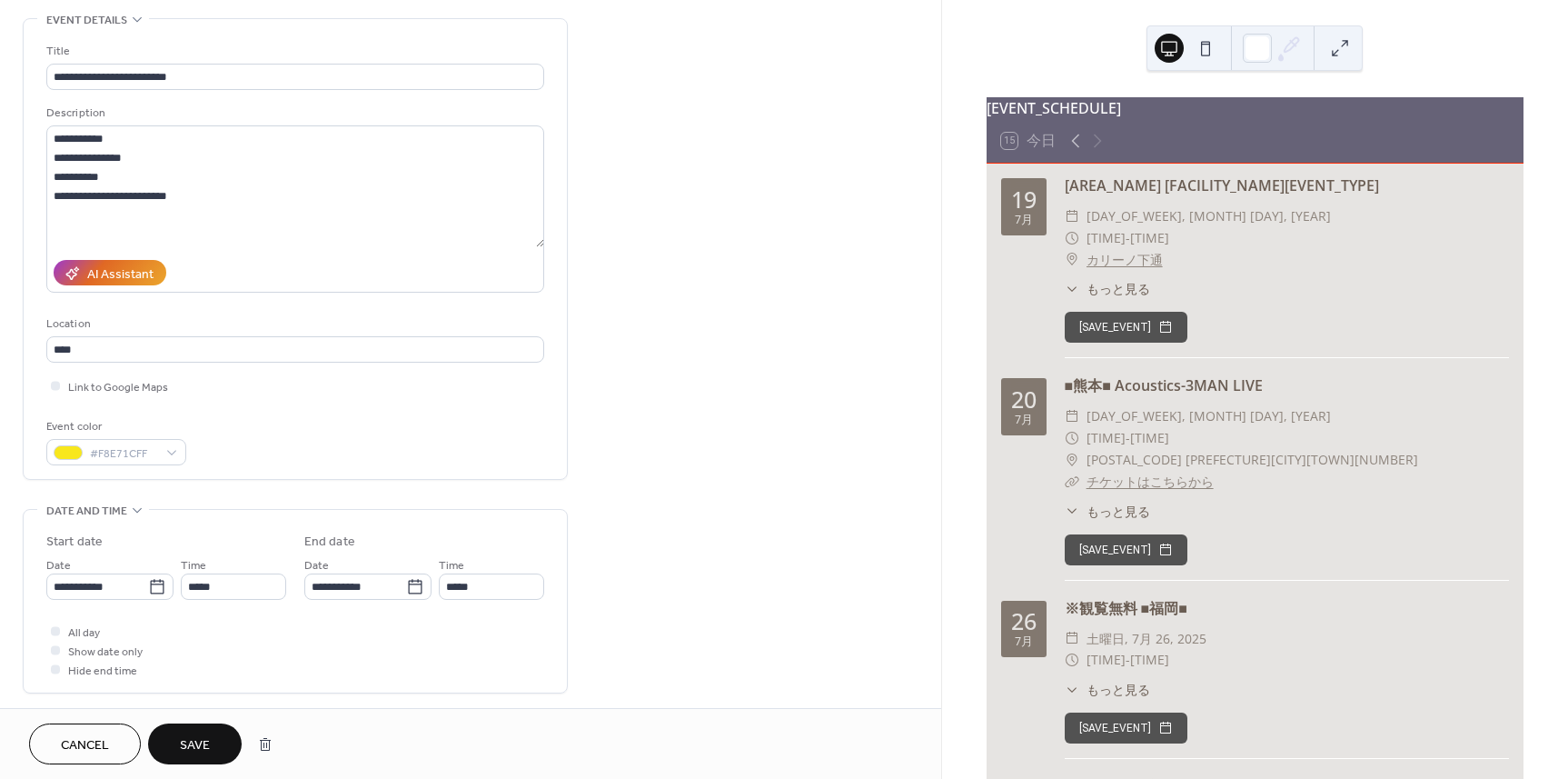 scroll, scrollTop: 0, scrollLeft: 0, axis: both 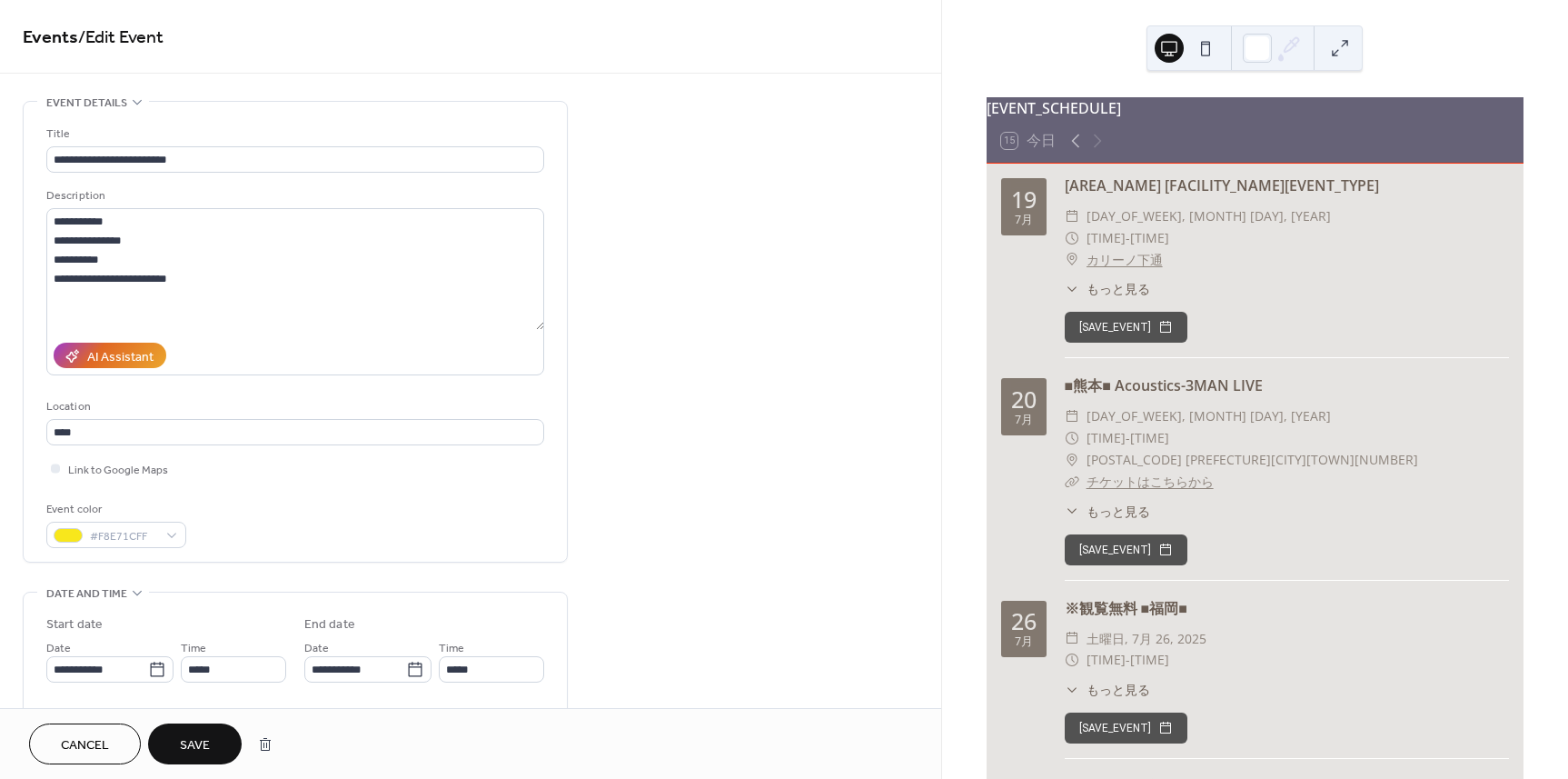 click on "Save" at bounding box center [194, 745] 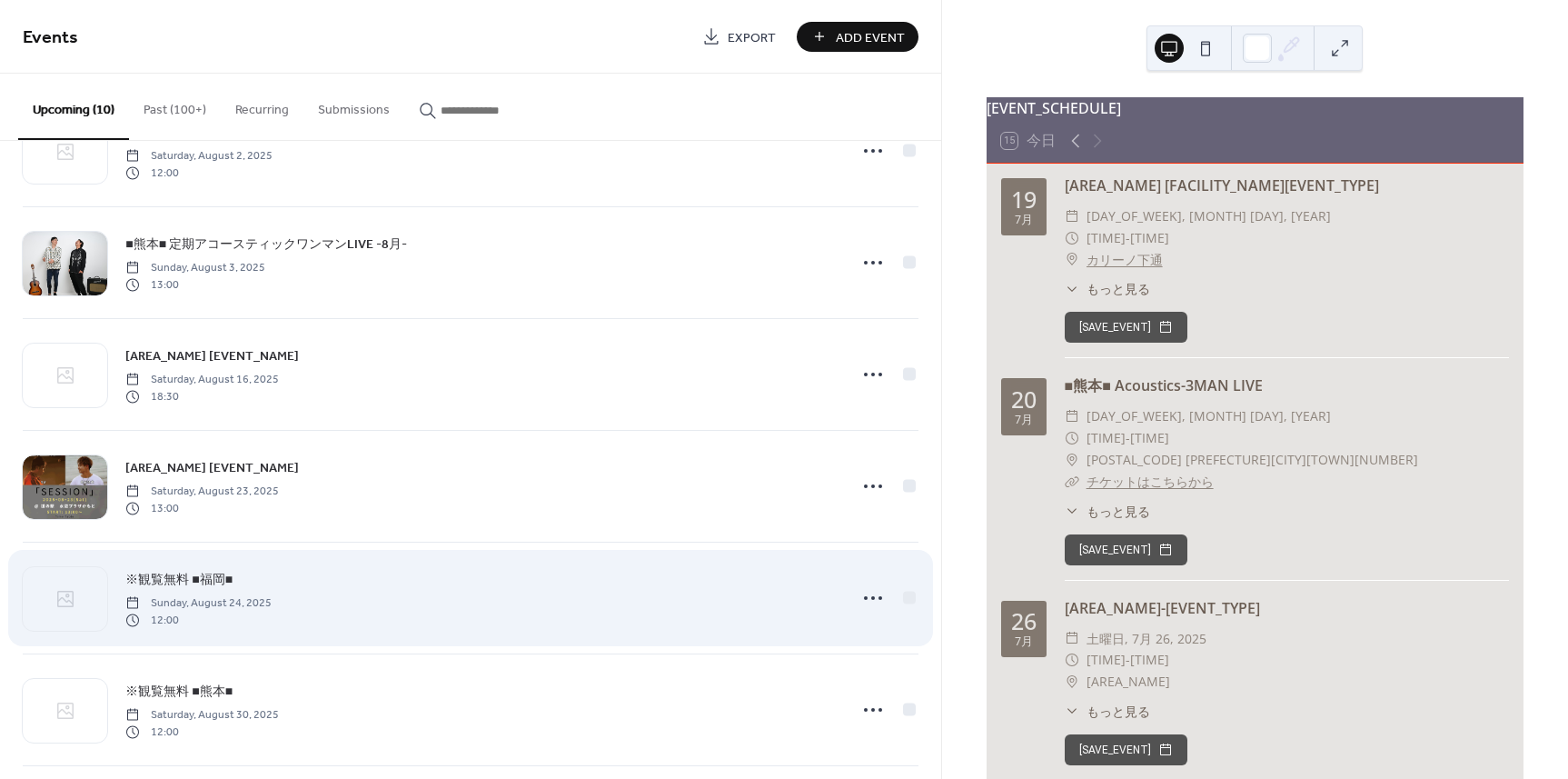 scroll, scrollTop: 534, scrollLeft: 0, axis: vertical 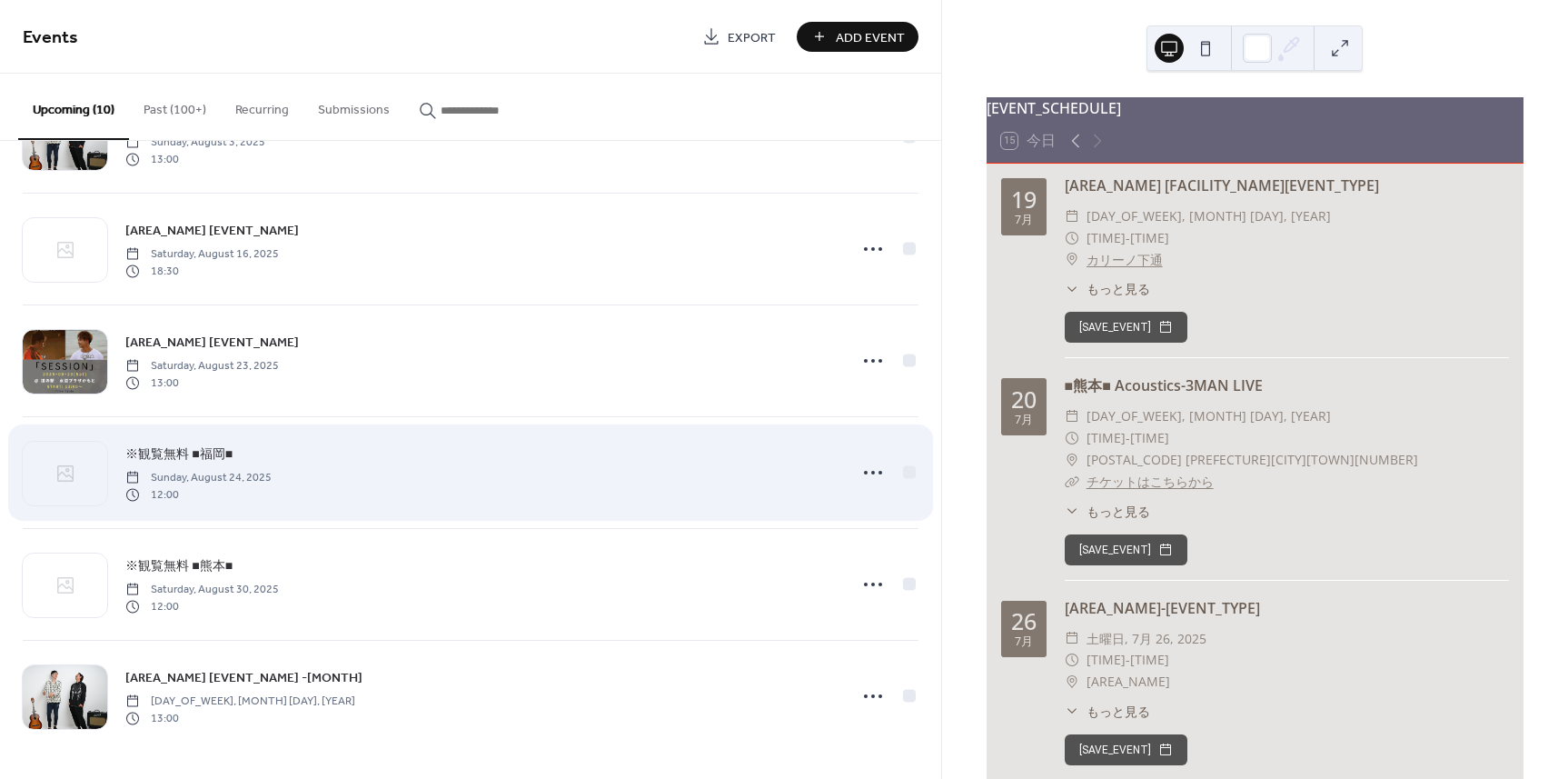click on "※観覧無料 ■福岡■" at bounding box center [179, 454] 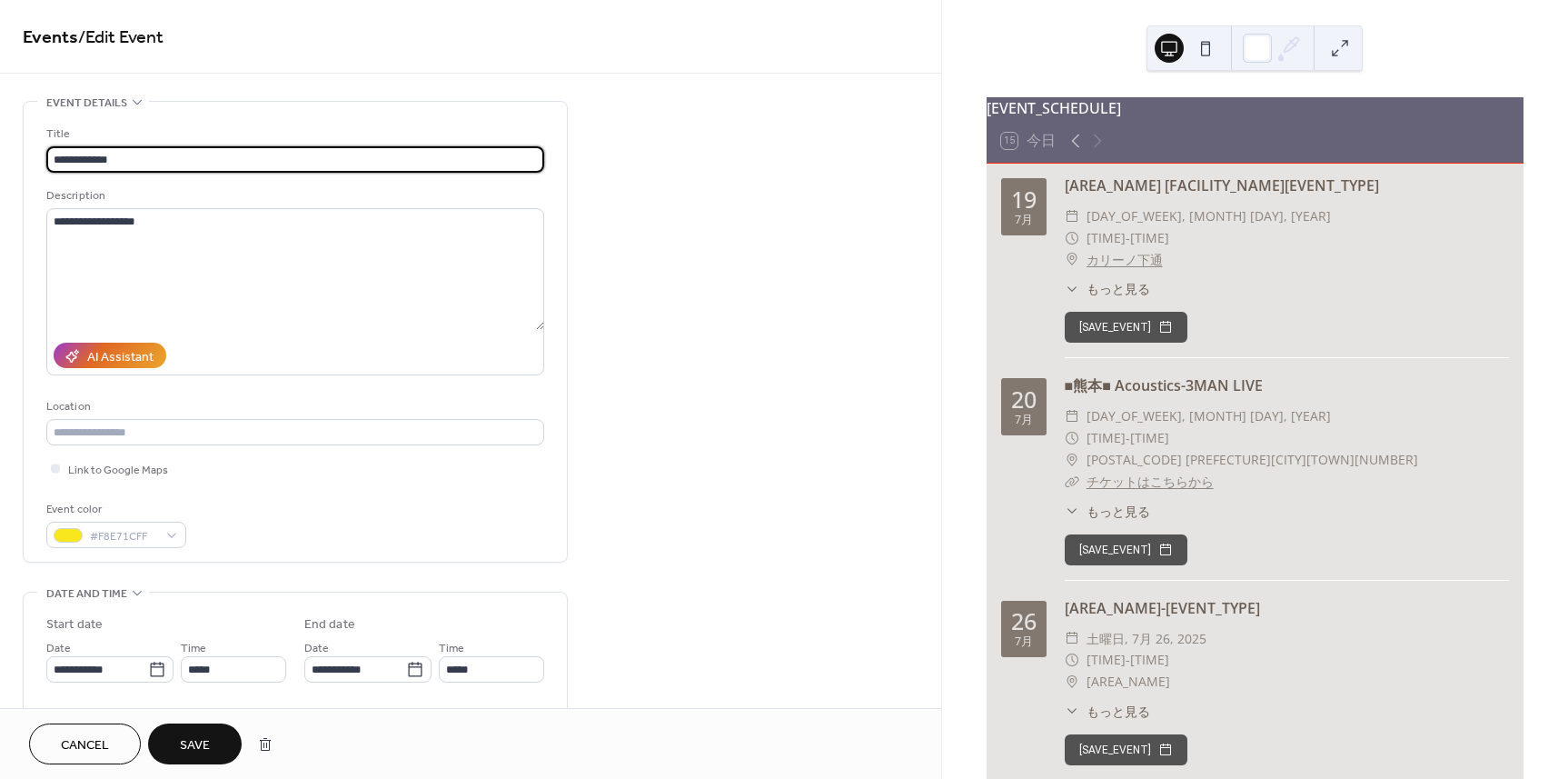 paste on "**********" 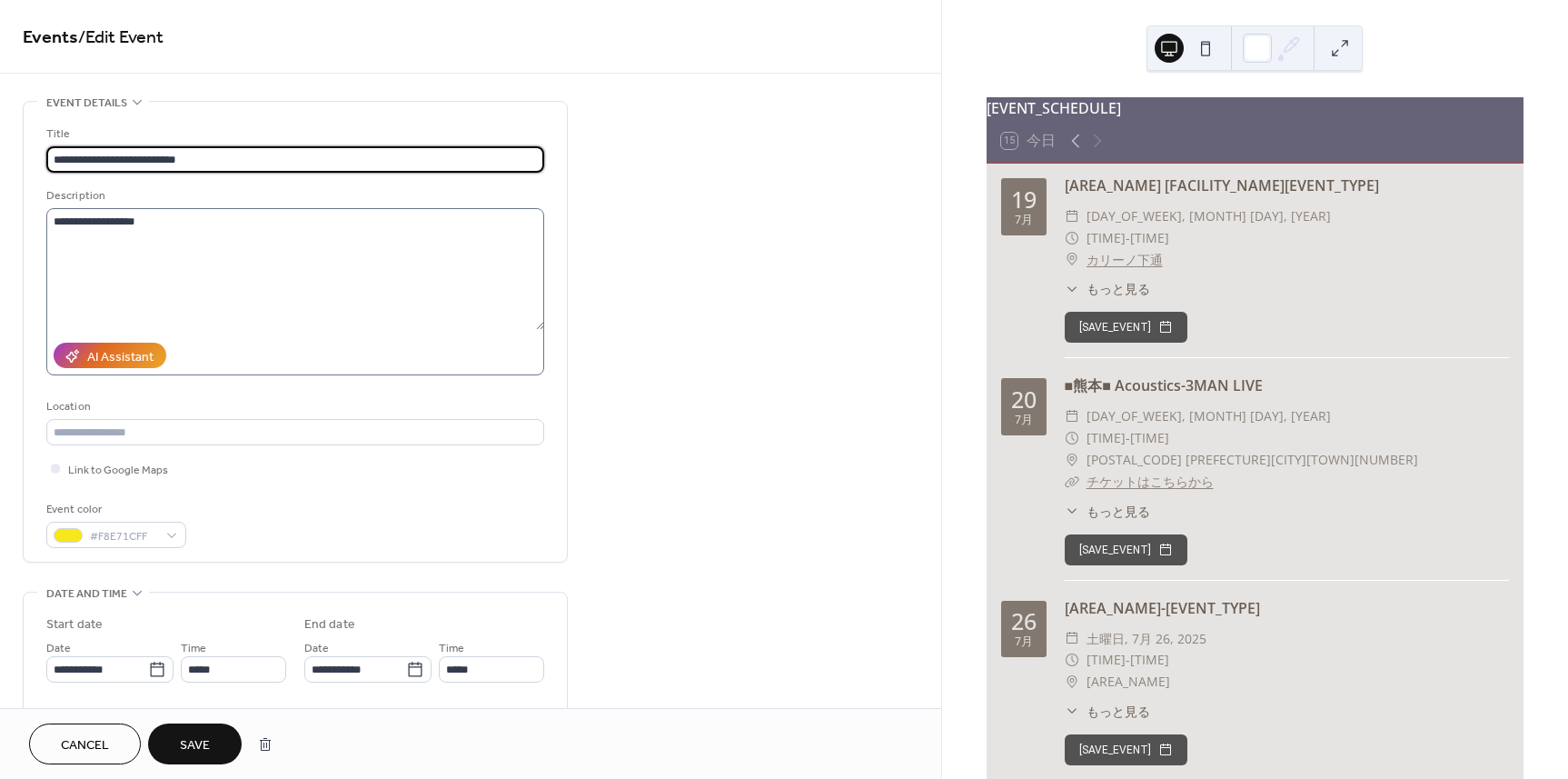 type on "**********" 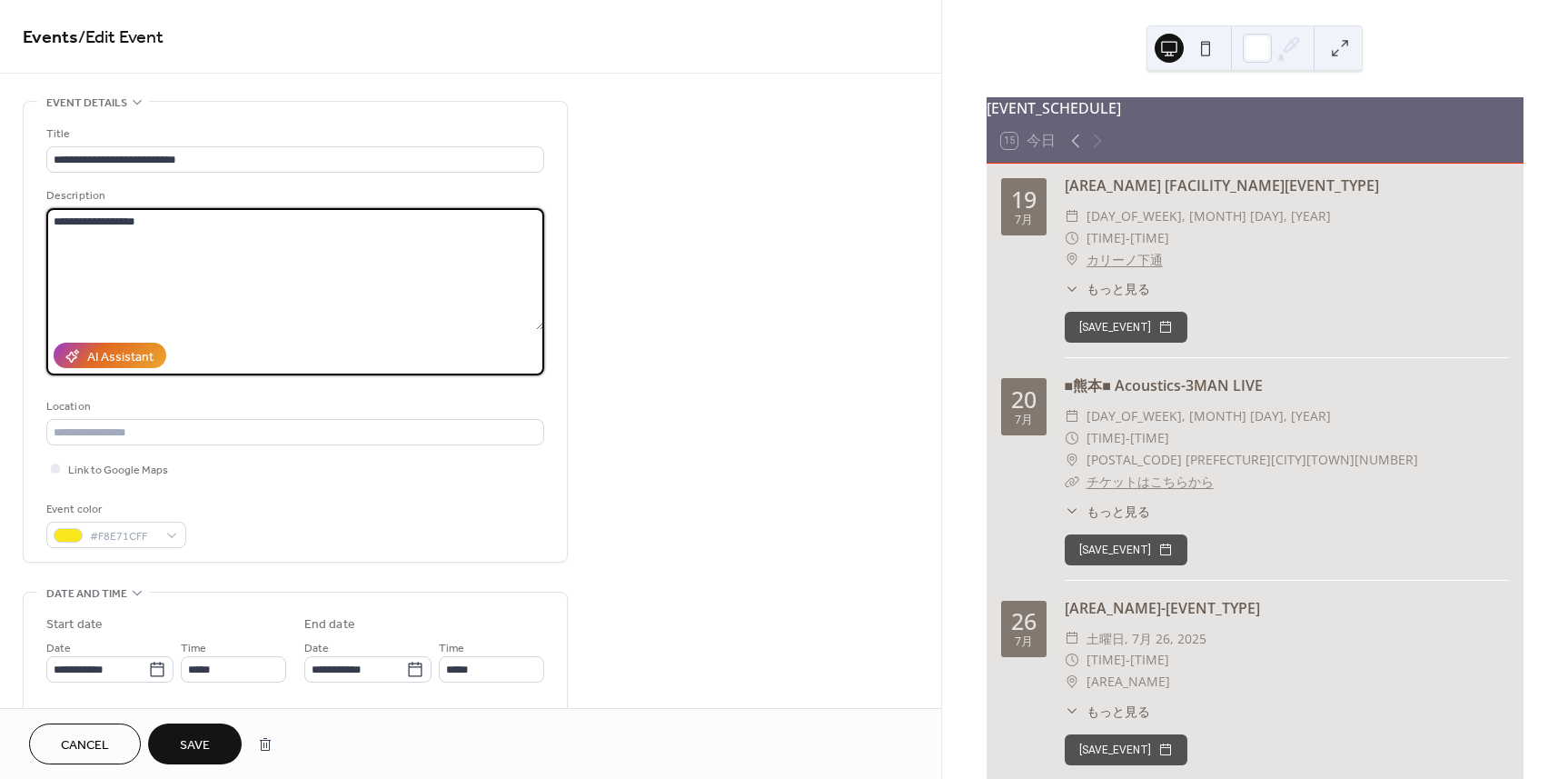 drag, startPoint x: 54, startPoint y: 216, endPoint x: 454, endPoint y: 208, distance: 400.07999 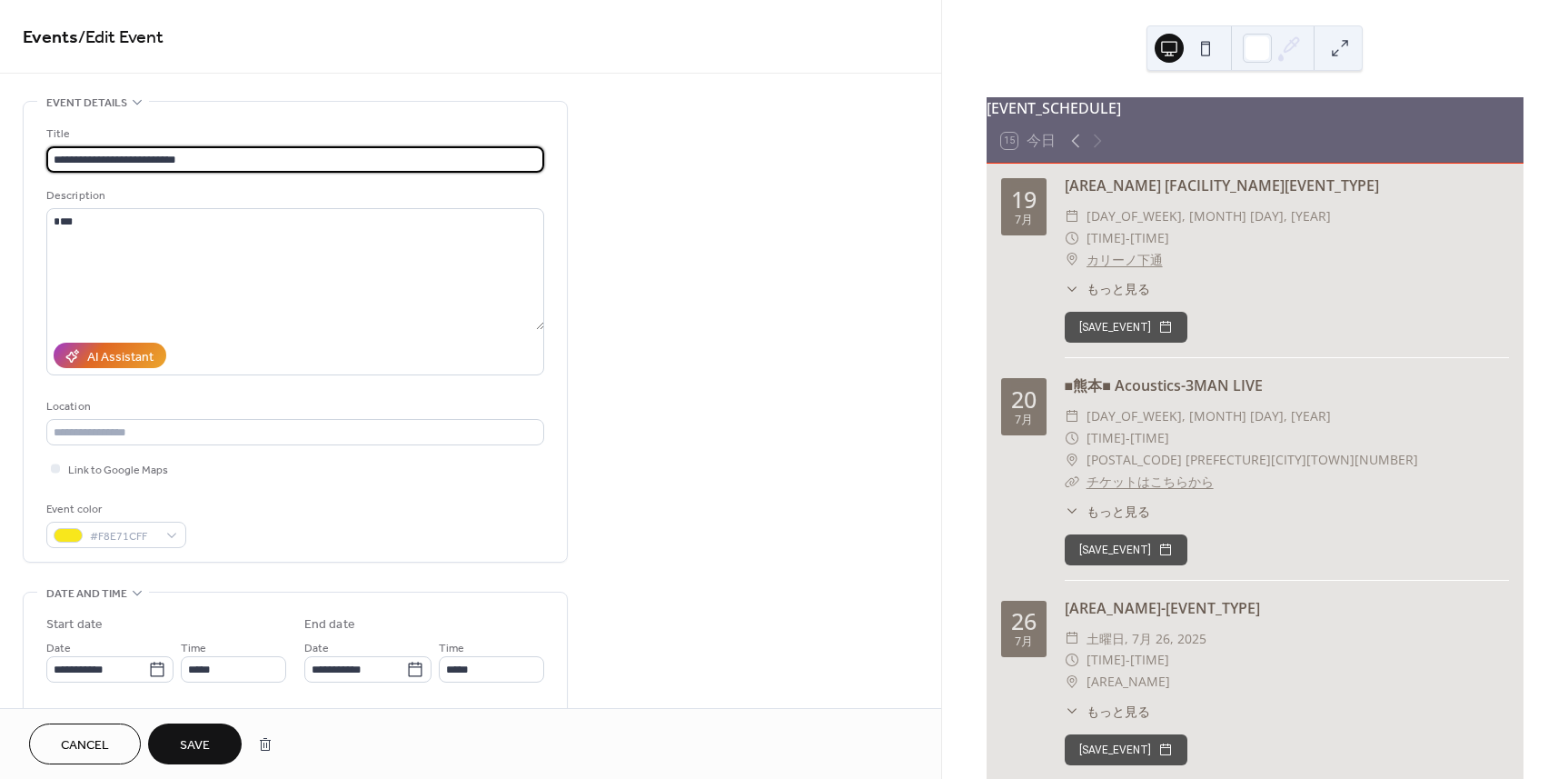 drag, startPoint x: 162, startPoint y: 160, endPoint x: 331, endPoint y: 156, distance: 169.047 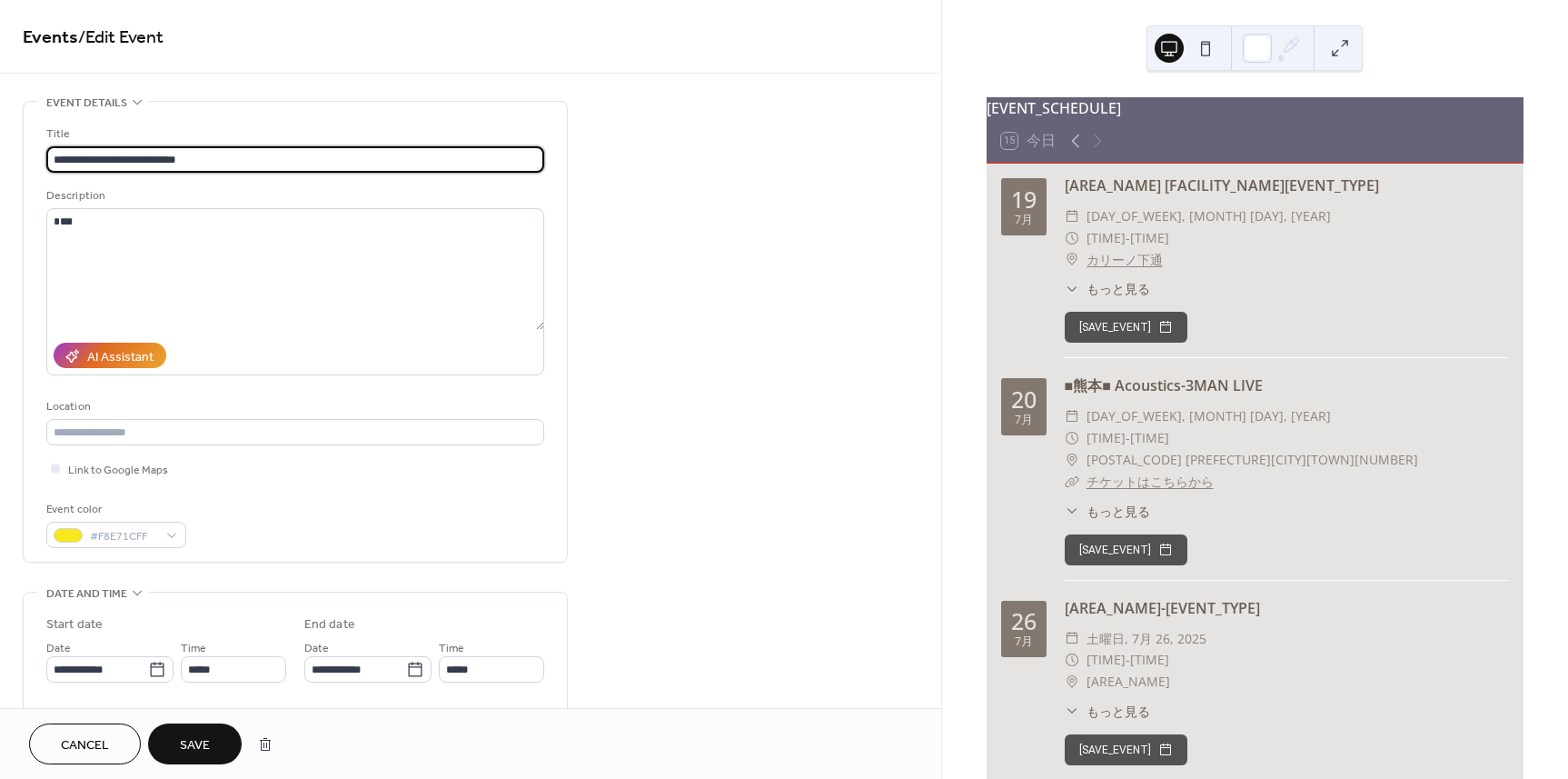 click on "**********" at bounding box center [295, 159] 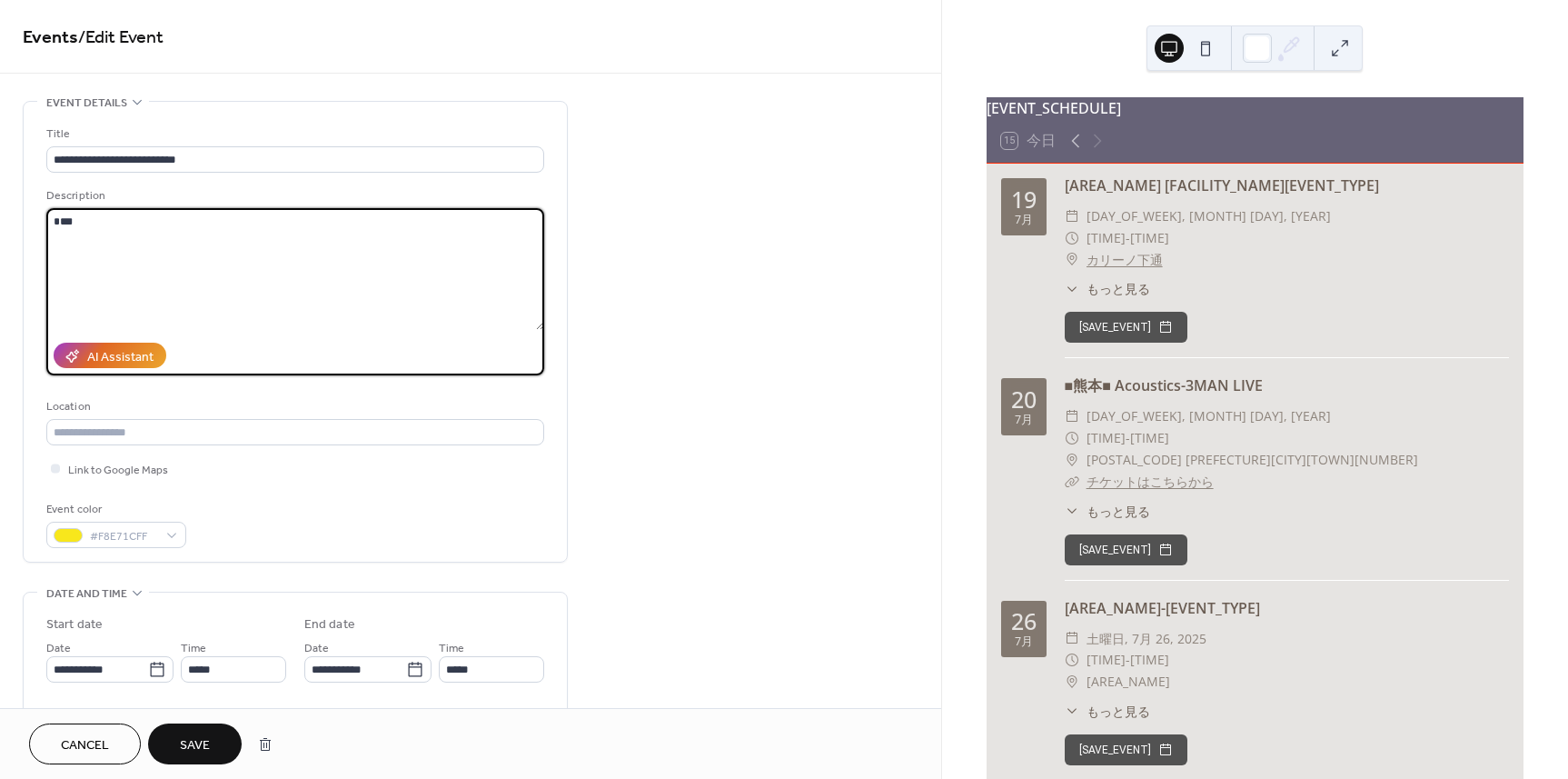 click on "***" at bounding box center (295, 269) 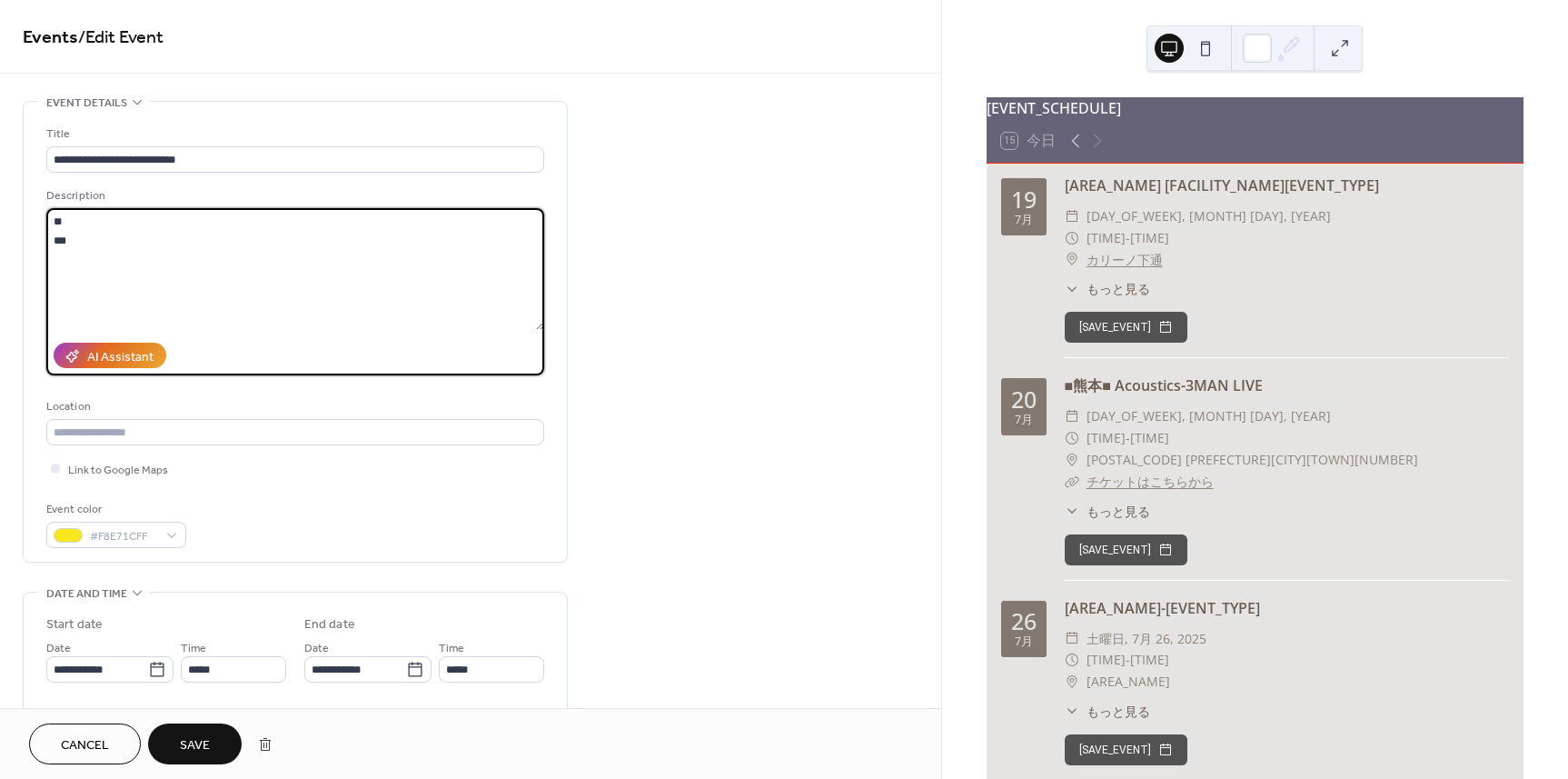 paste on "**********" 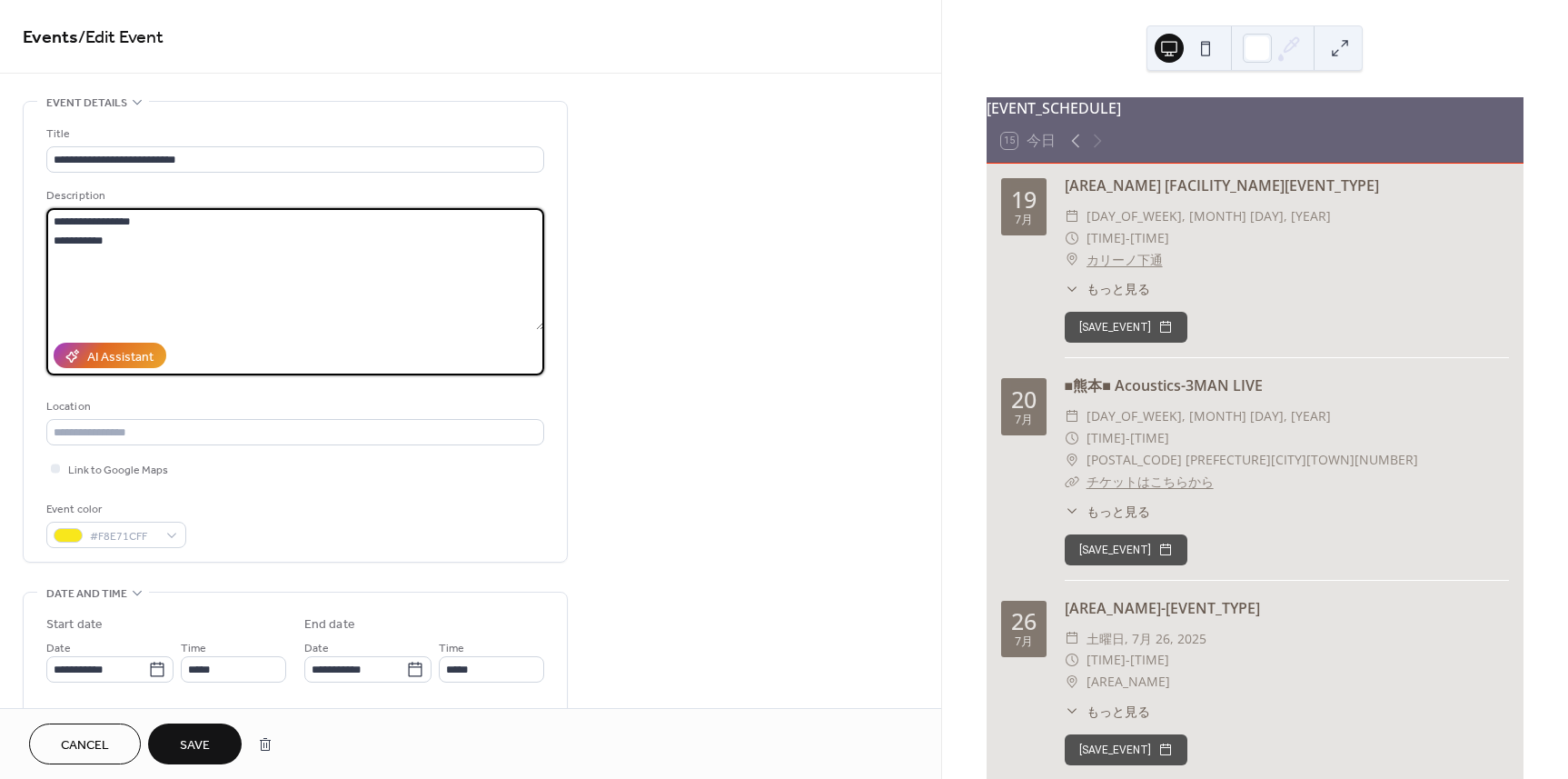 click on "**********" at bounding box center (295, 269) 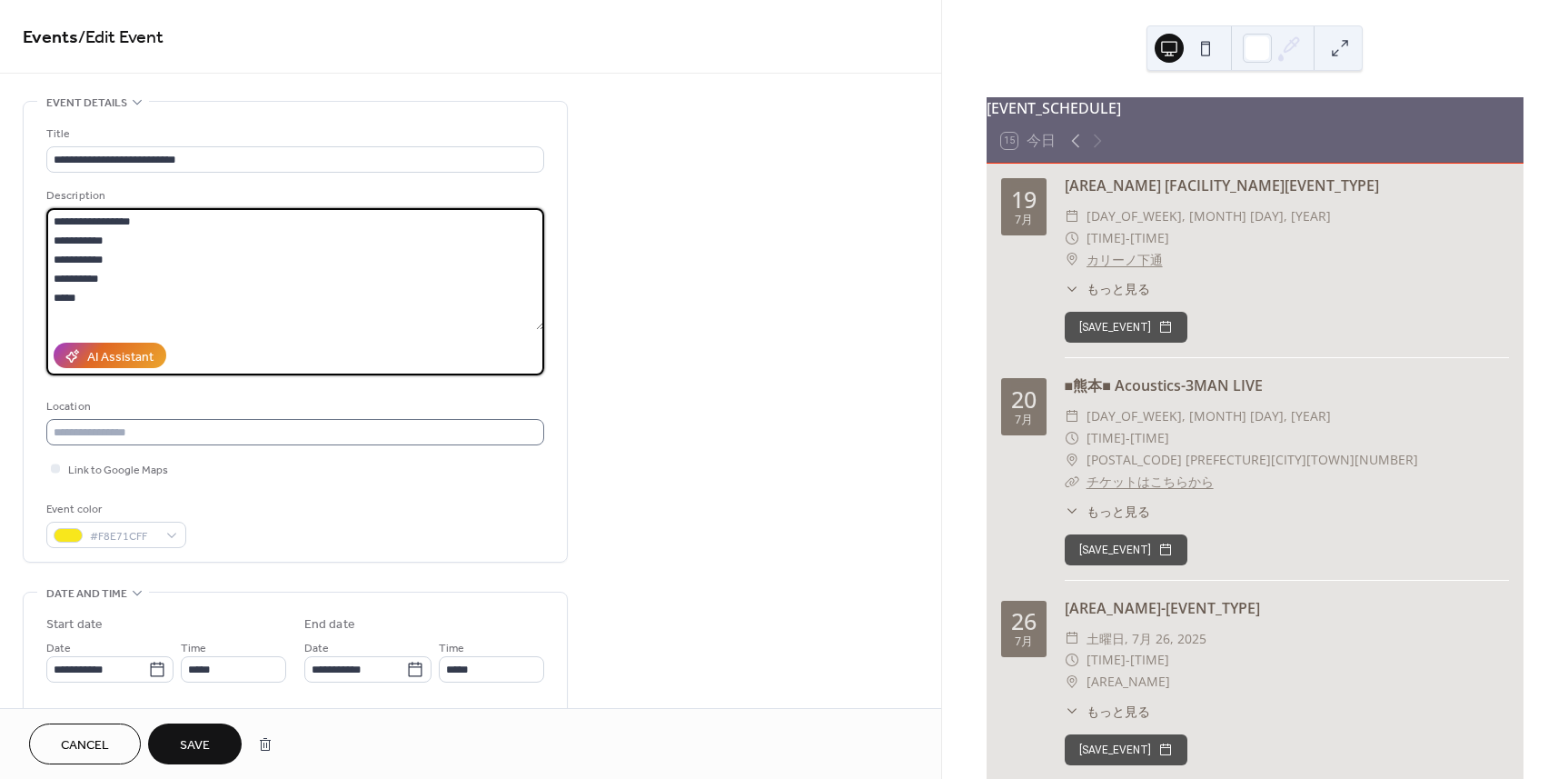type on "**********" 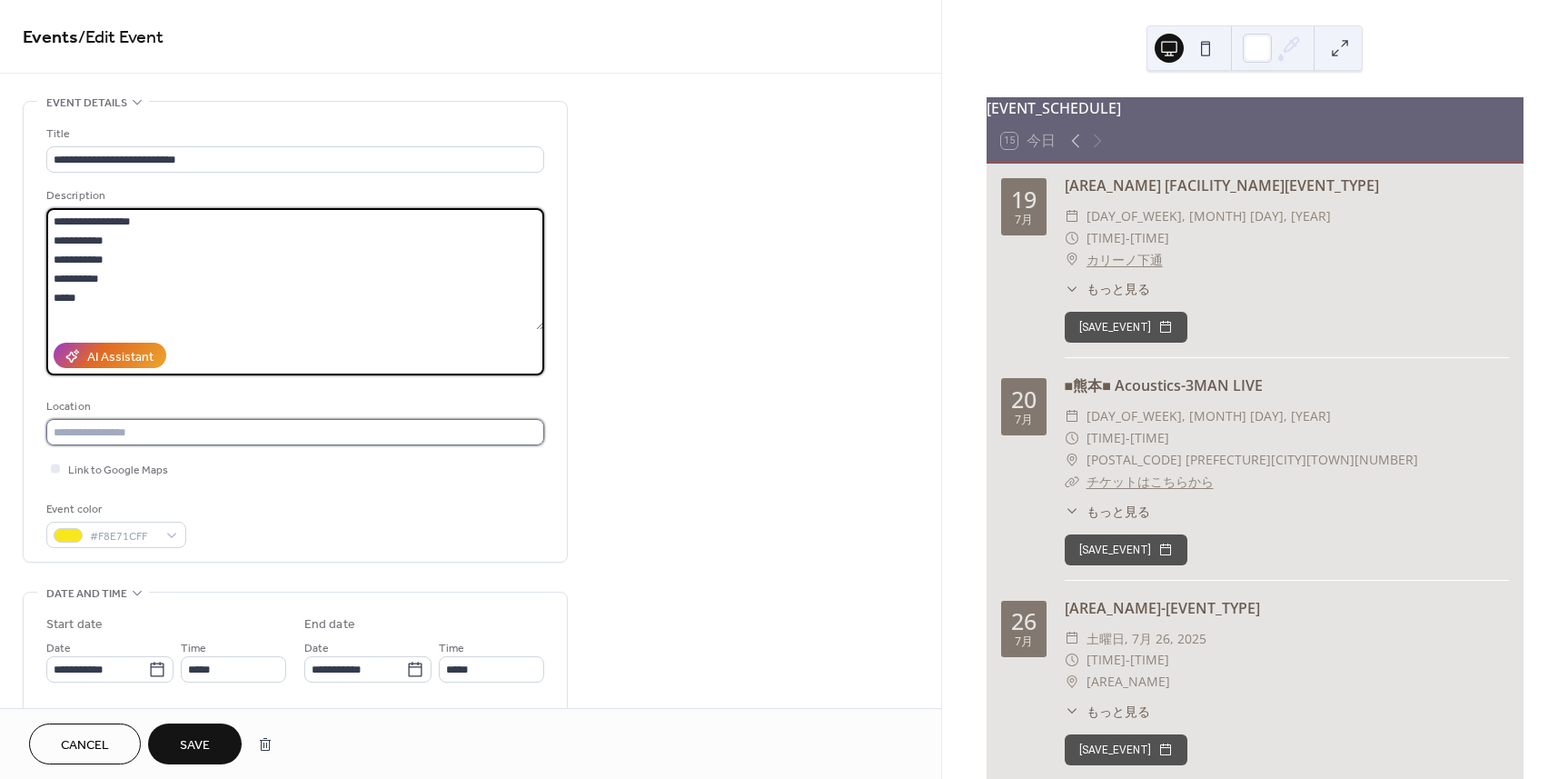 click at bounding box center (295, 432) 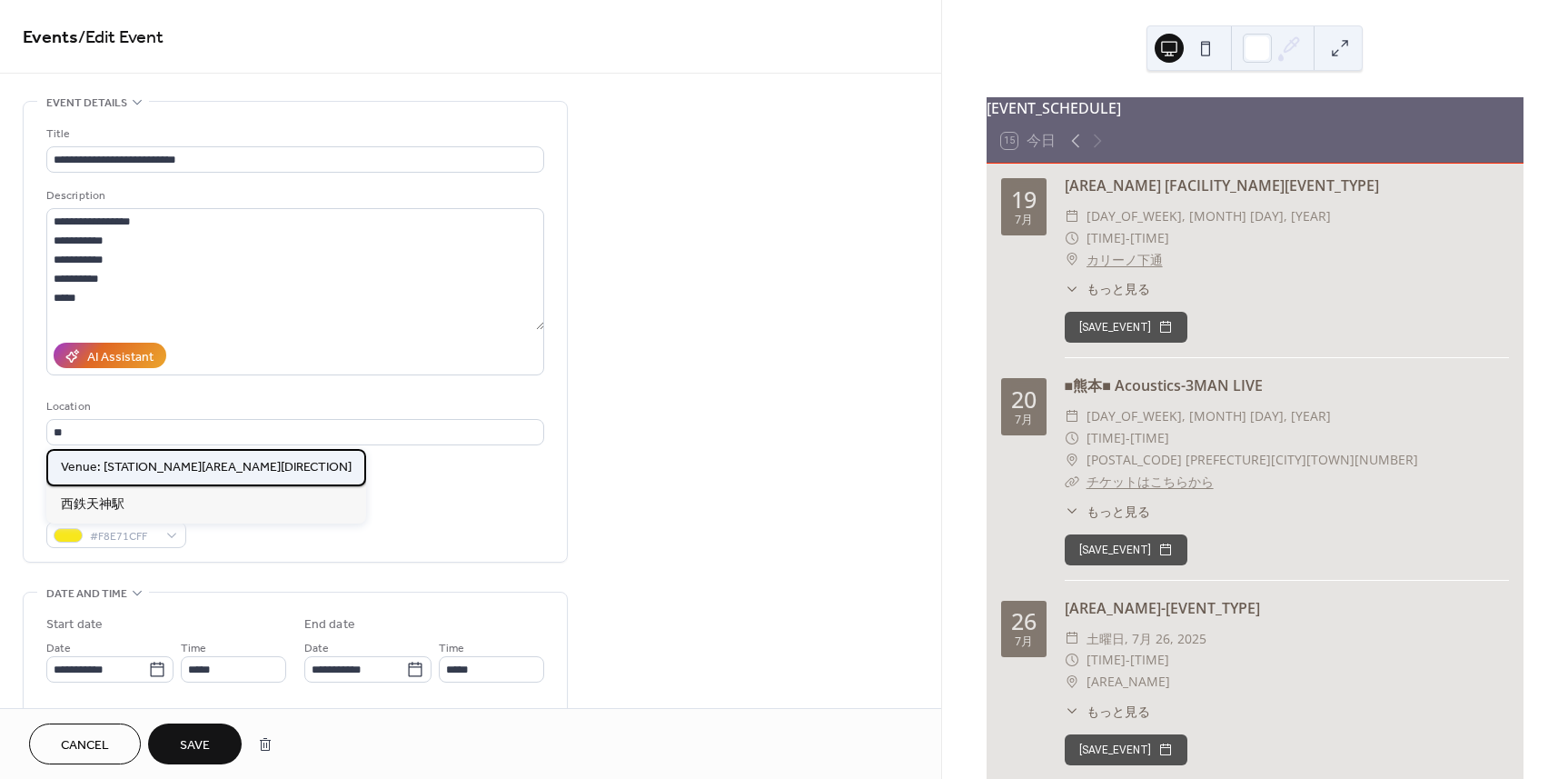 click on "Venue: [STATION_NAME][AREA_NAME][DIRECTION]" at bounding box center [206, 467] 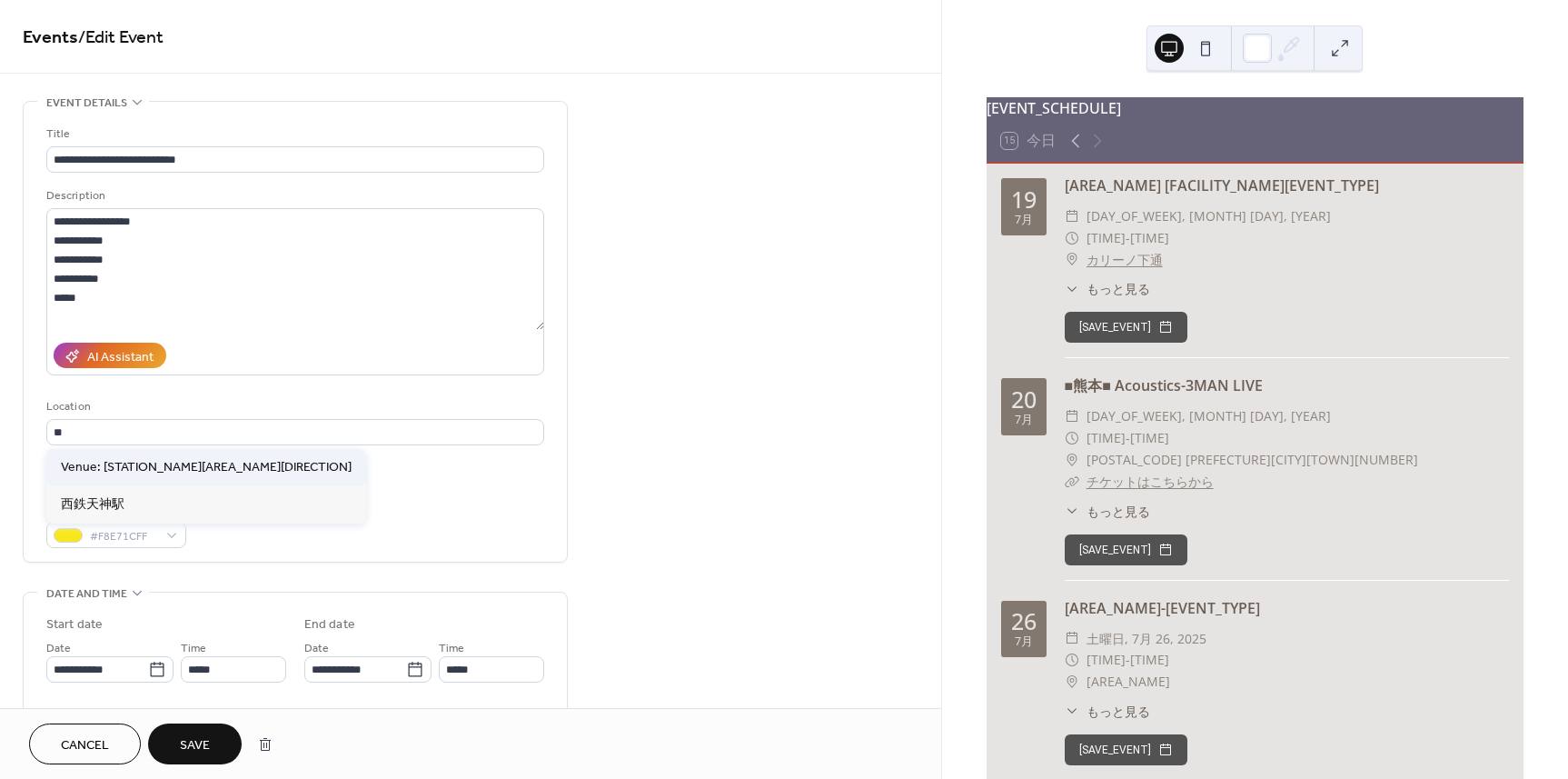 type on "**********" 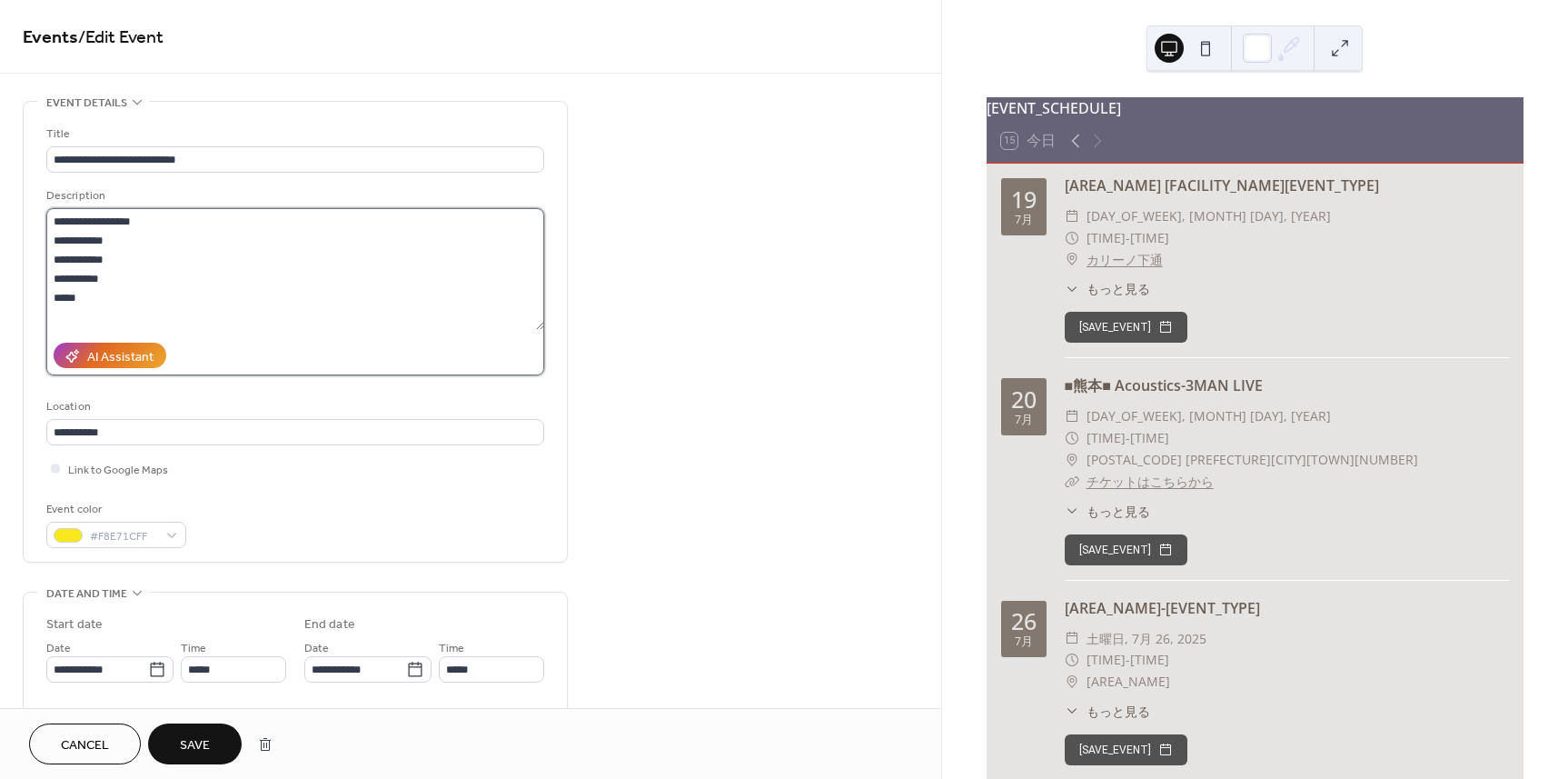 click on "**********" at bounding box center (295, 269) 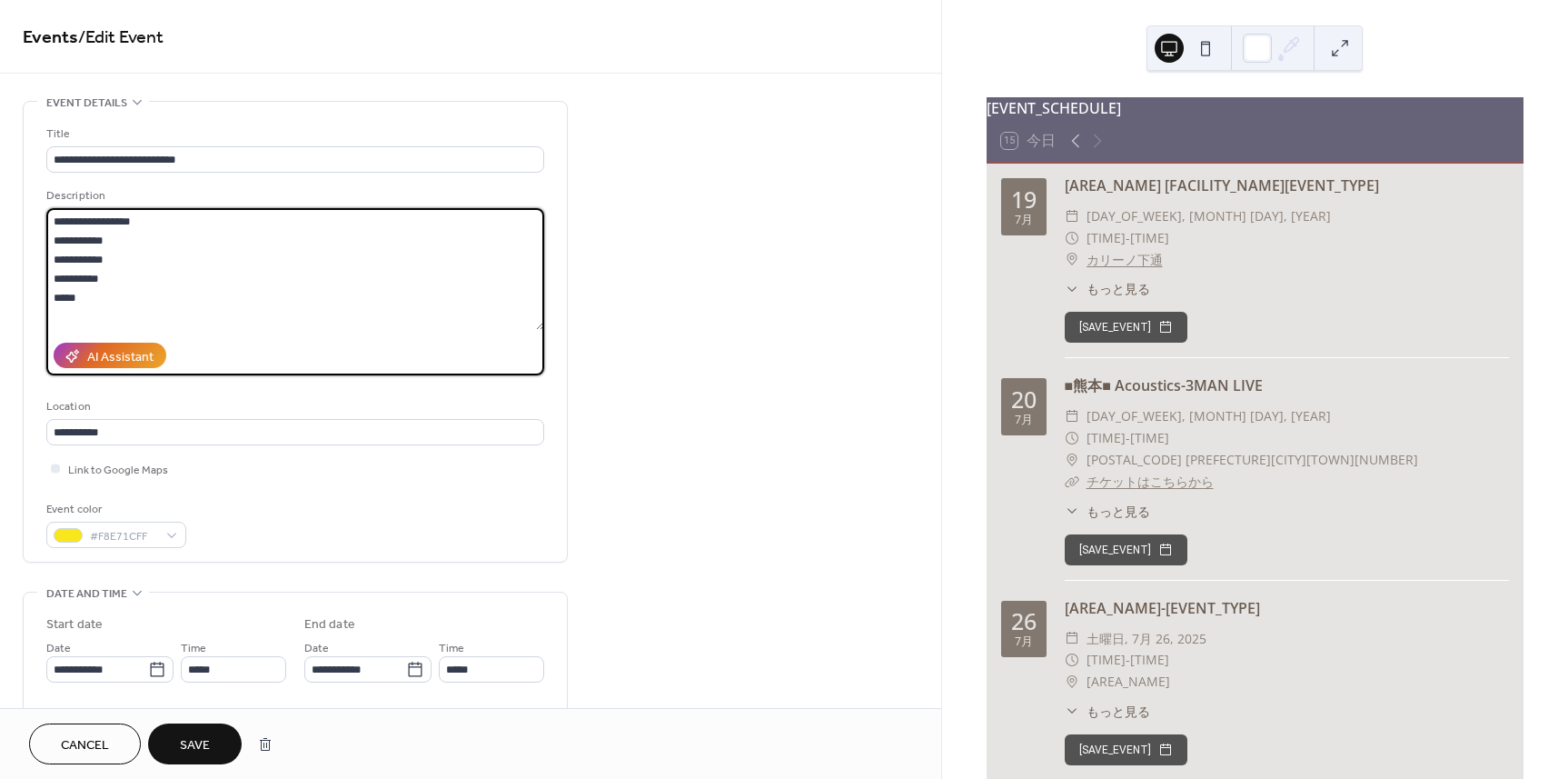 drag, startPoint x: 154, startPoint y: 260, endPoint x: 234, endPoint y: 260, distance: 80 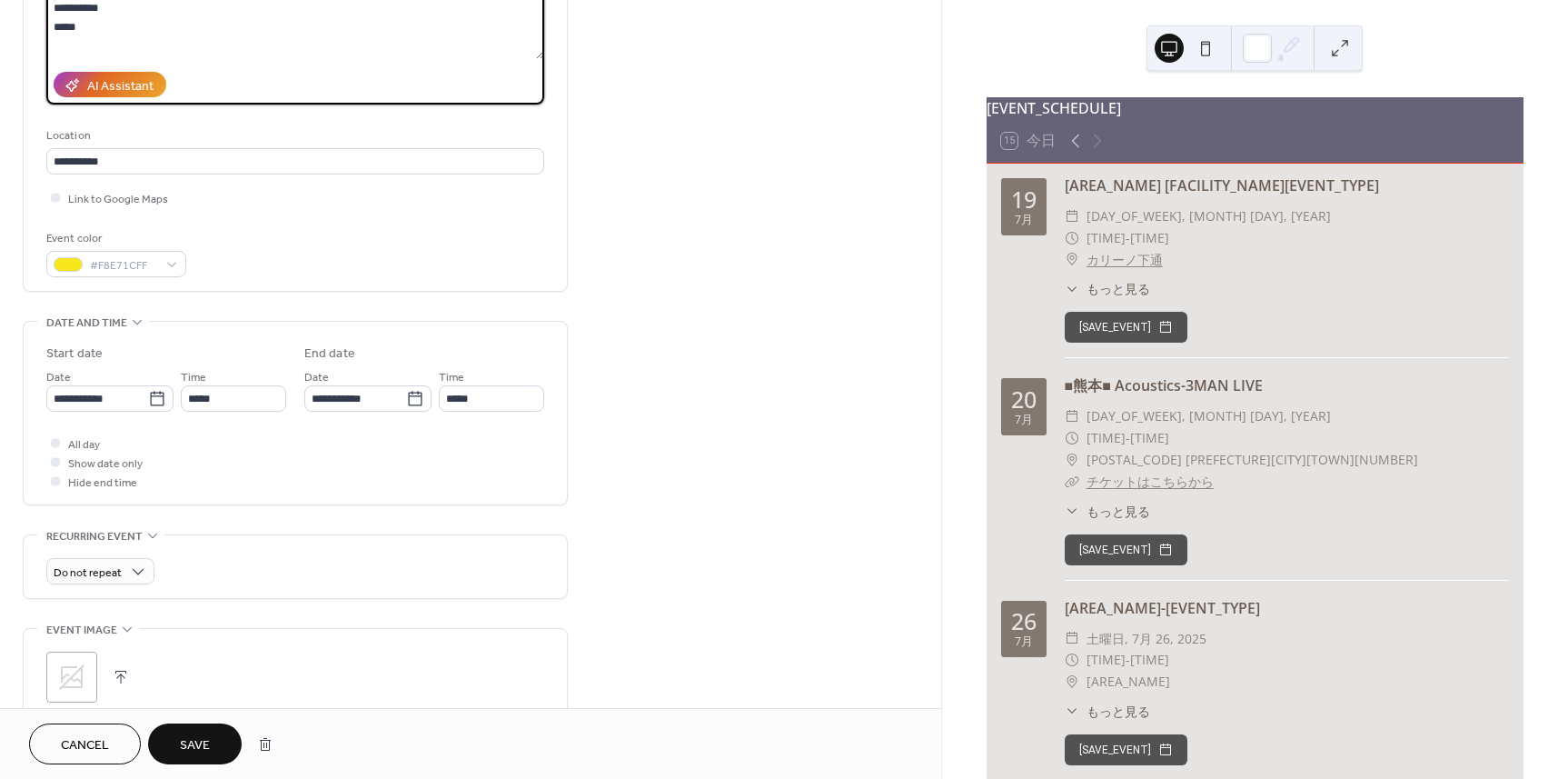 scroll, scrollTop: 273, scrollLeft: 0, axis: vertical 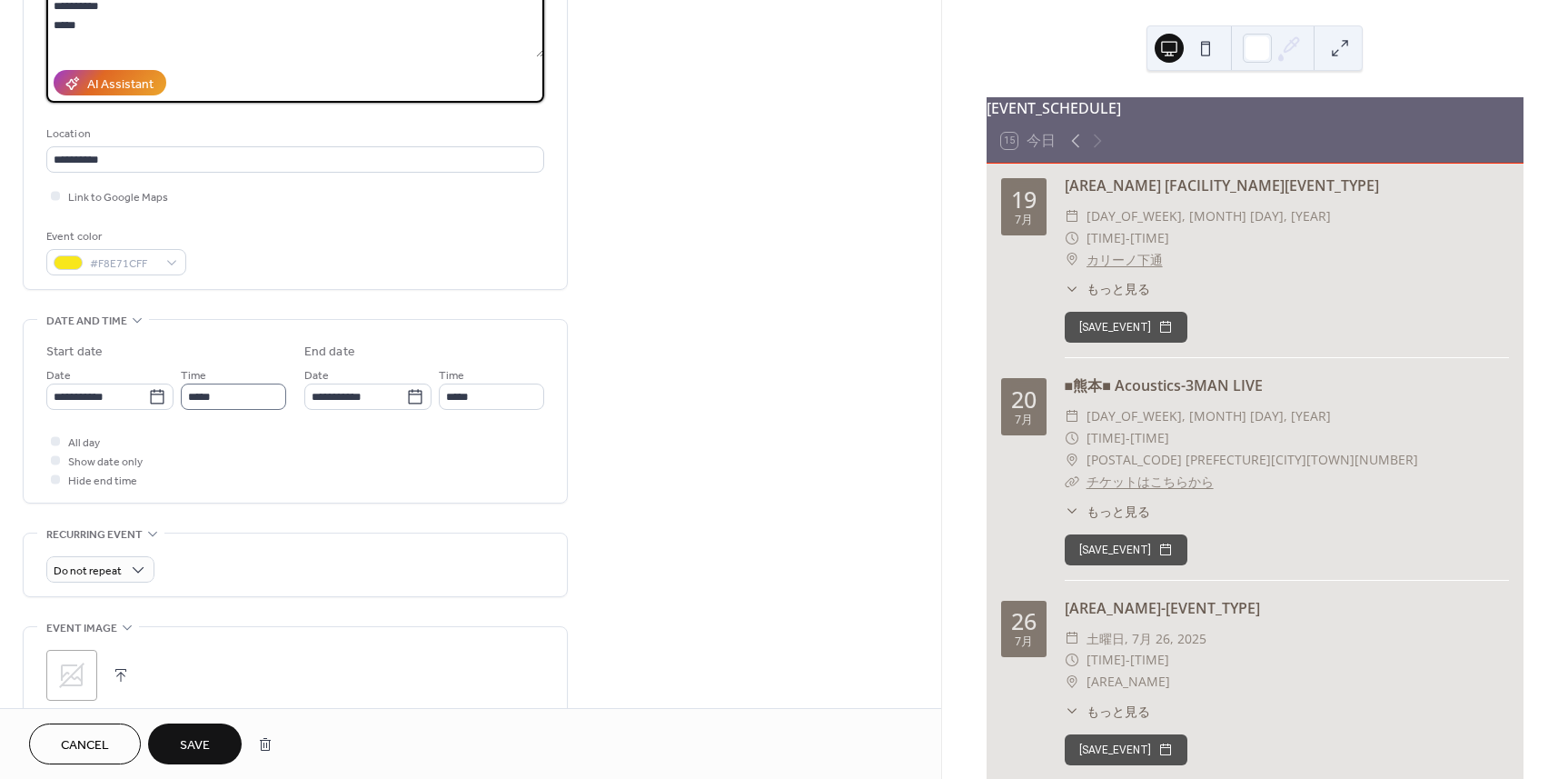 type on "**********" 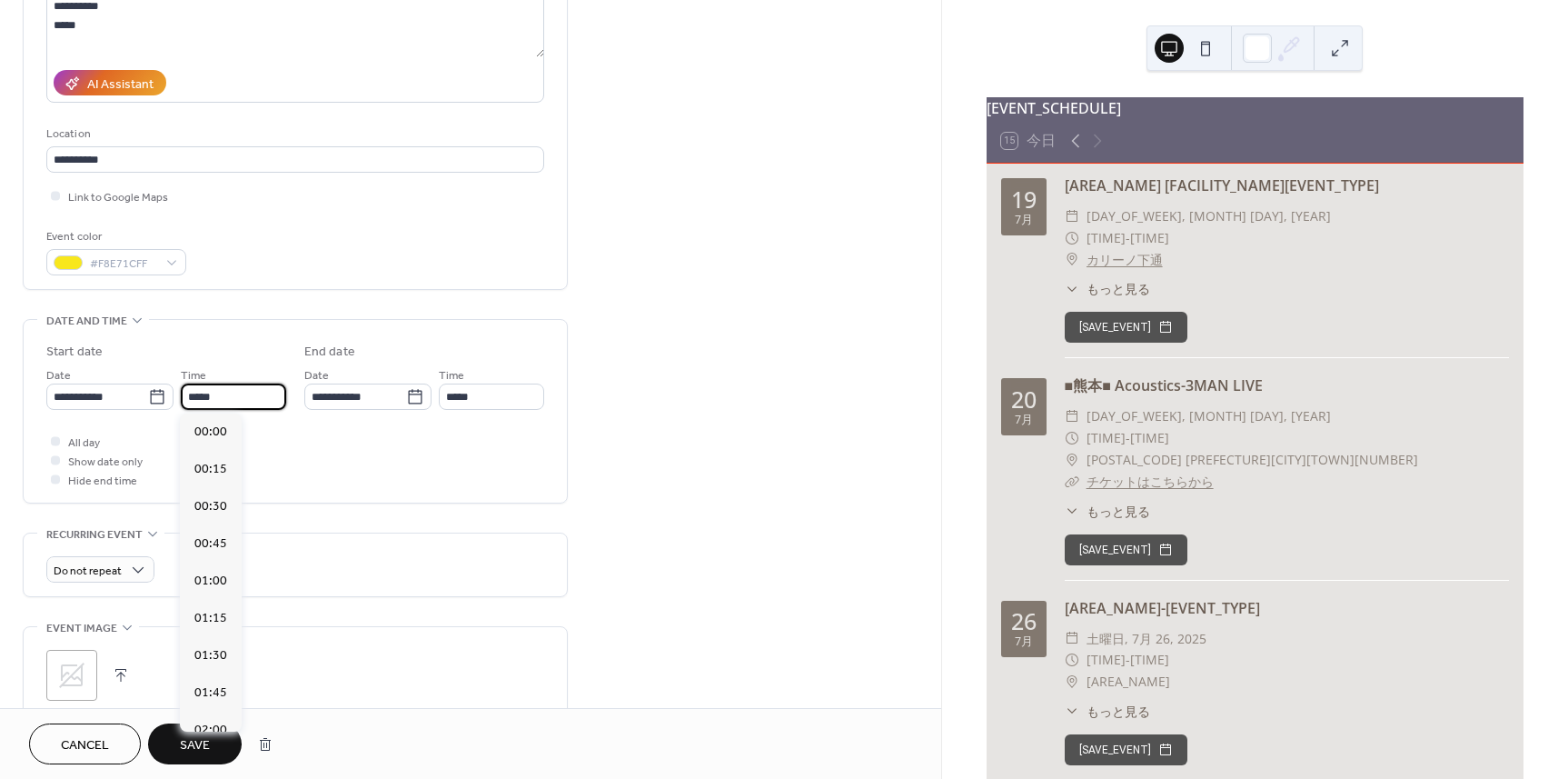 click on "*****" at bounding box center [233, 396] 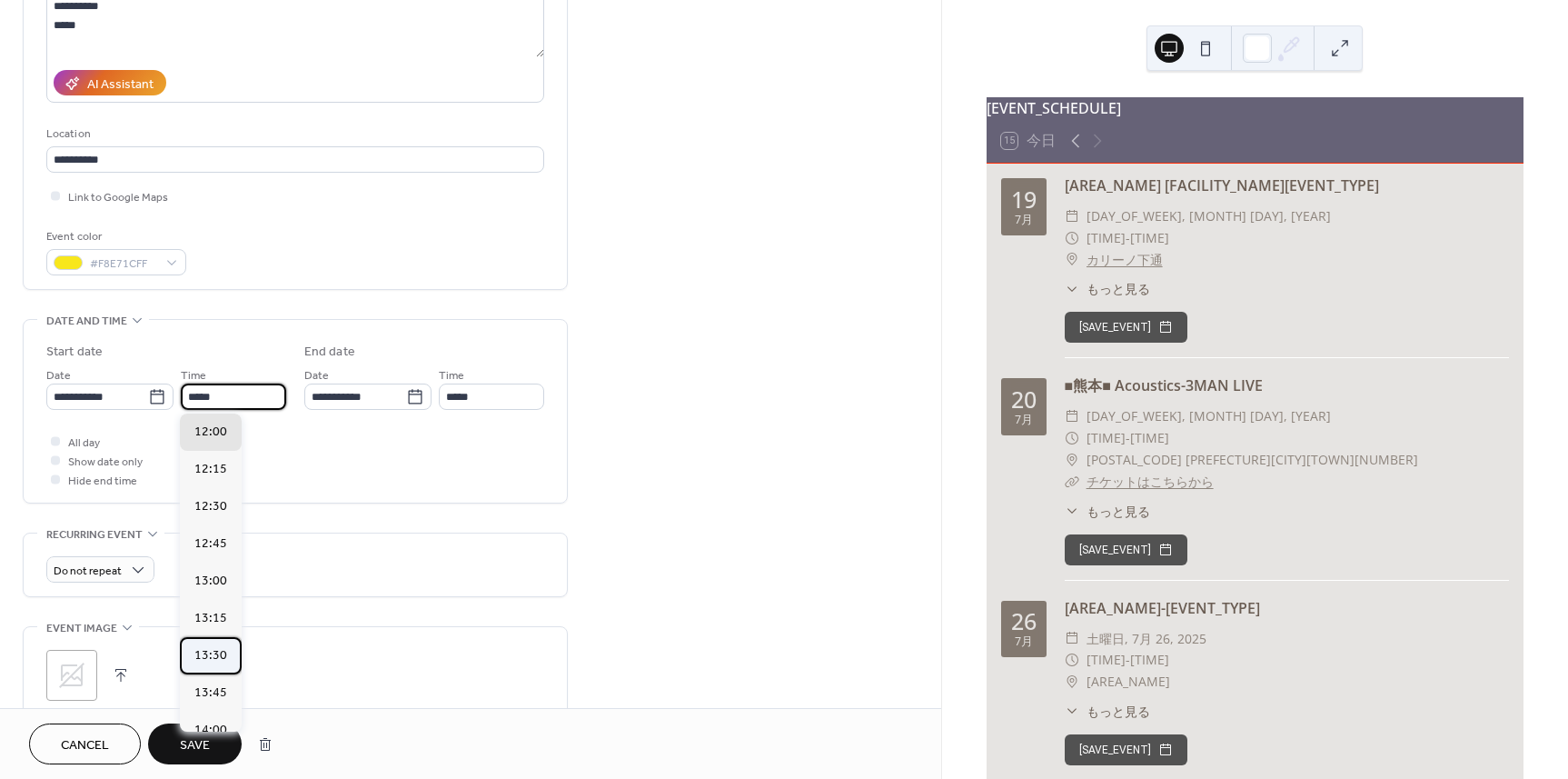 click on "13:30" at bounding box center (211, 655) 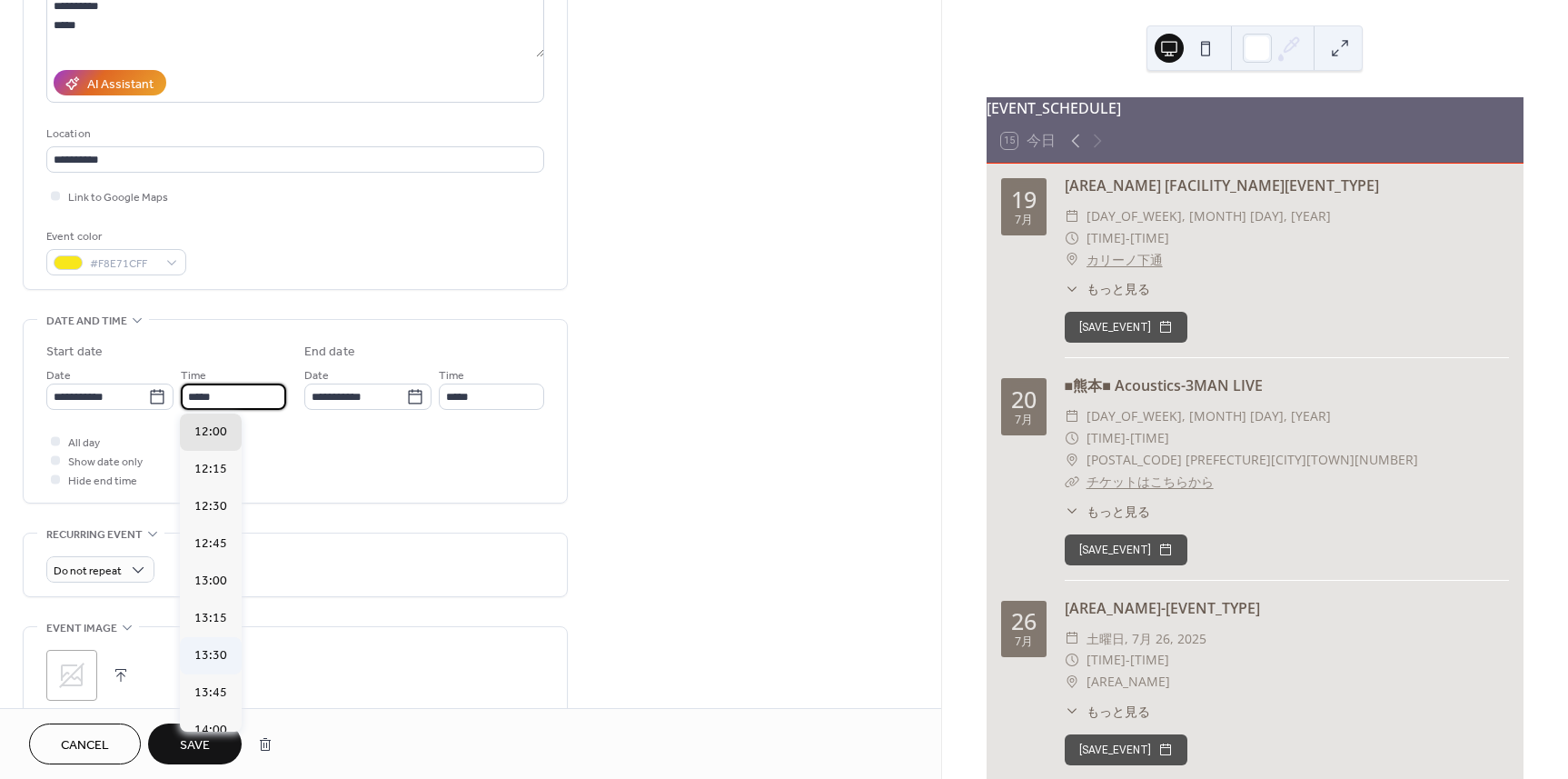 type on "*****" 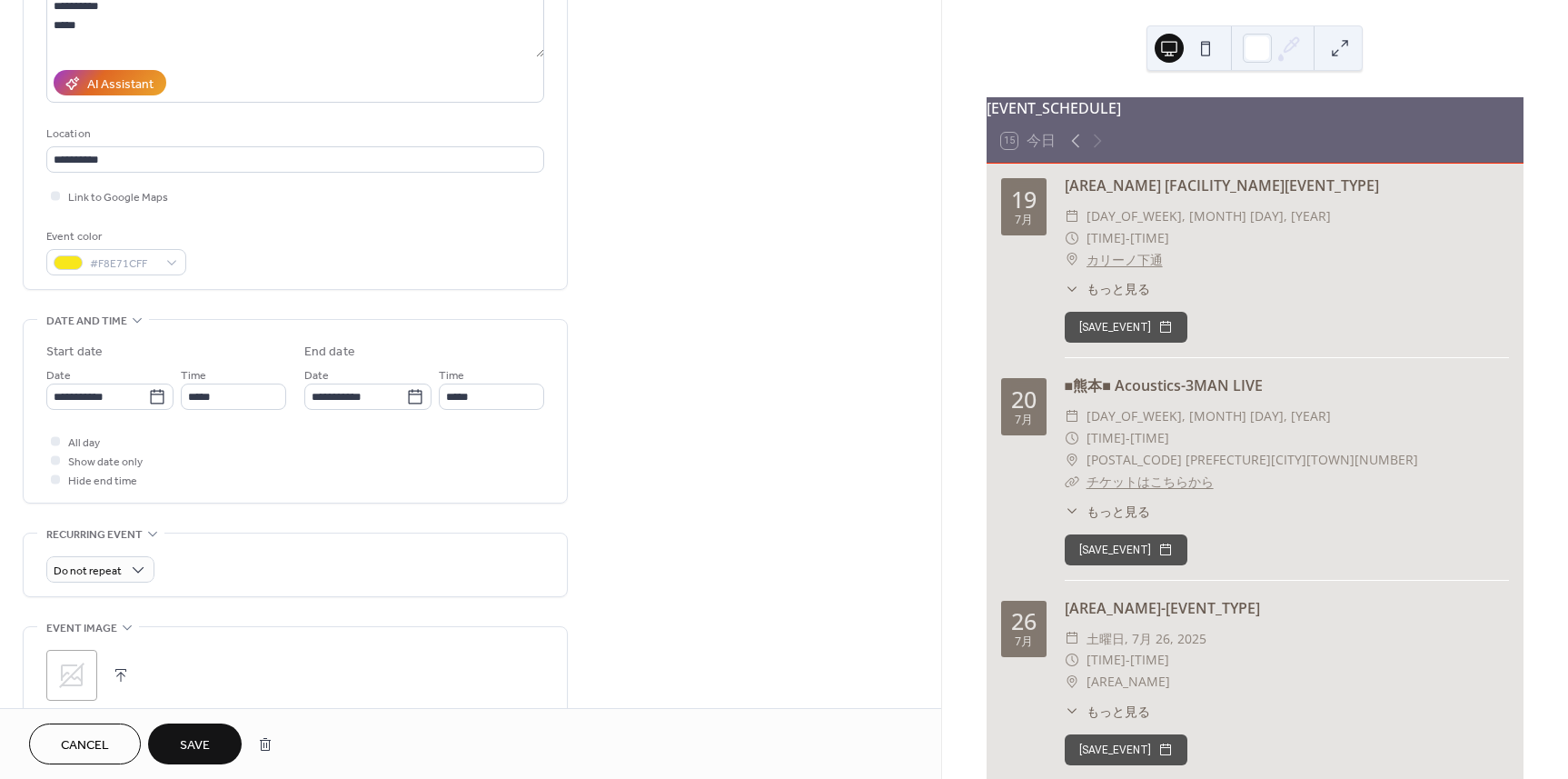 click on "All day Show date only Hide end time" at bounding box center (295, 460) 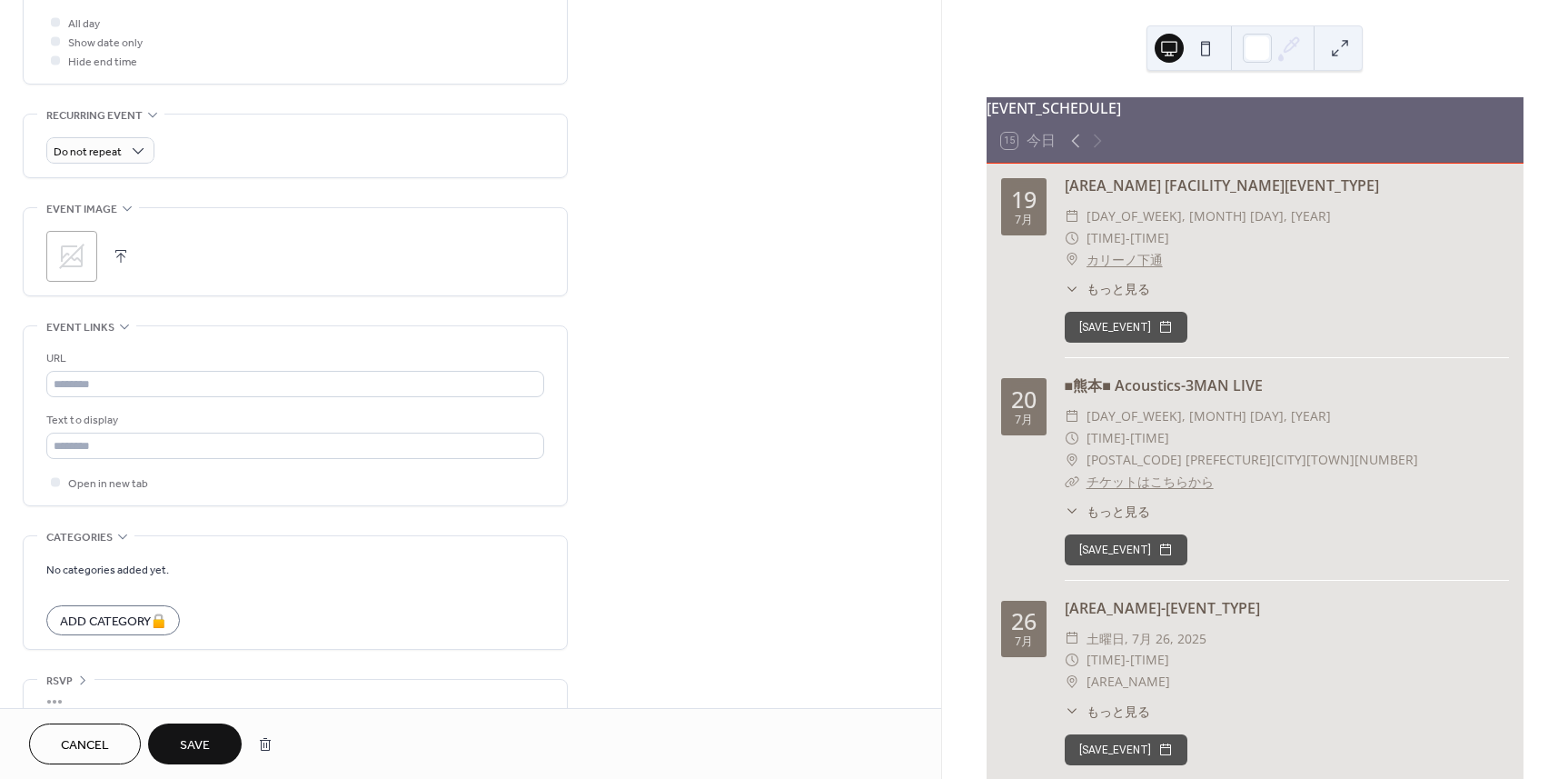 scroll, scrollTop: 719, scrollLeft: 0, axis: vertical 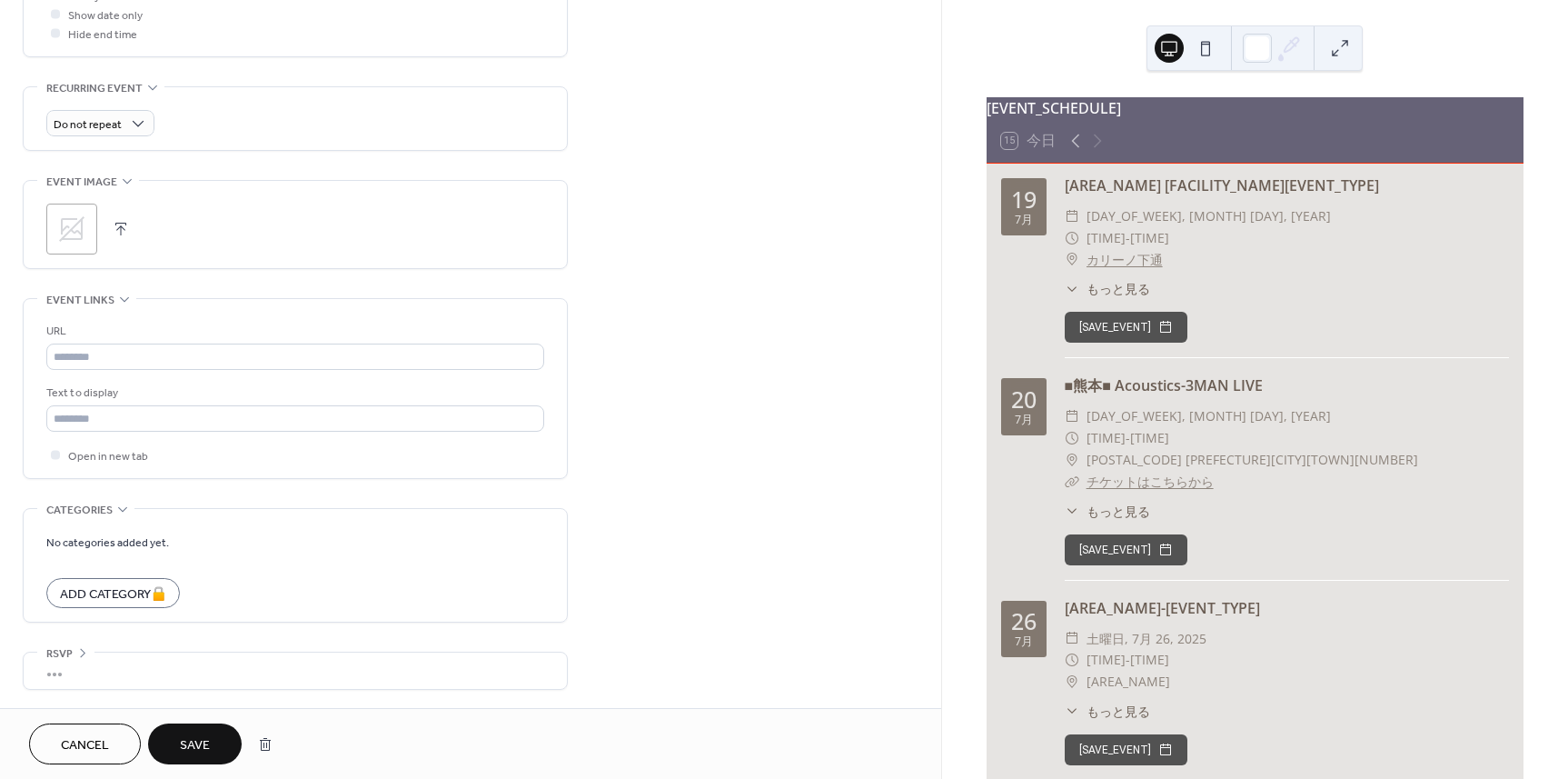 click on "Save" at bounding box center (194, 745) 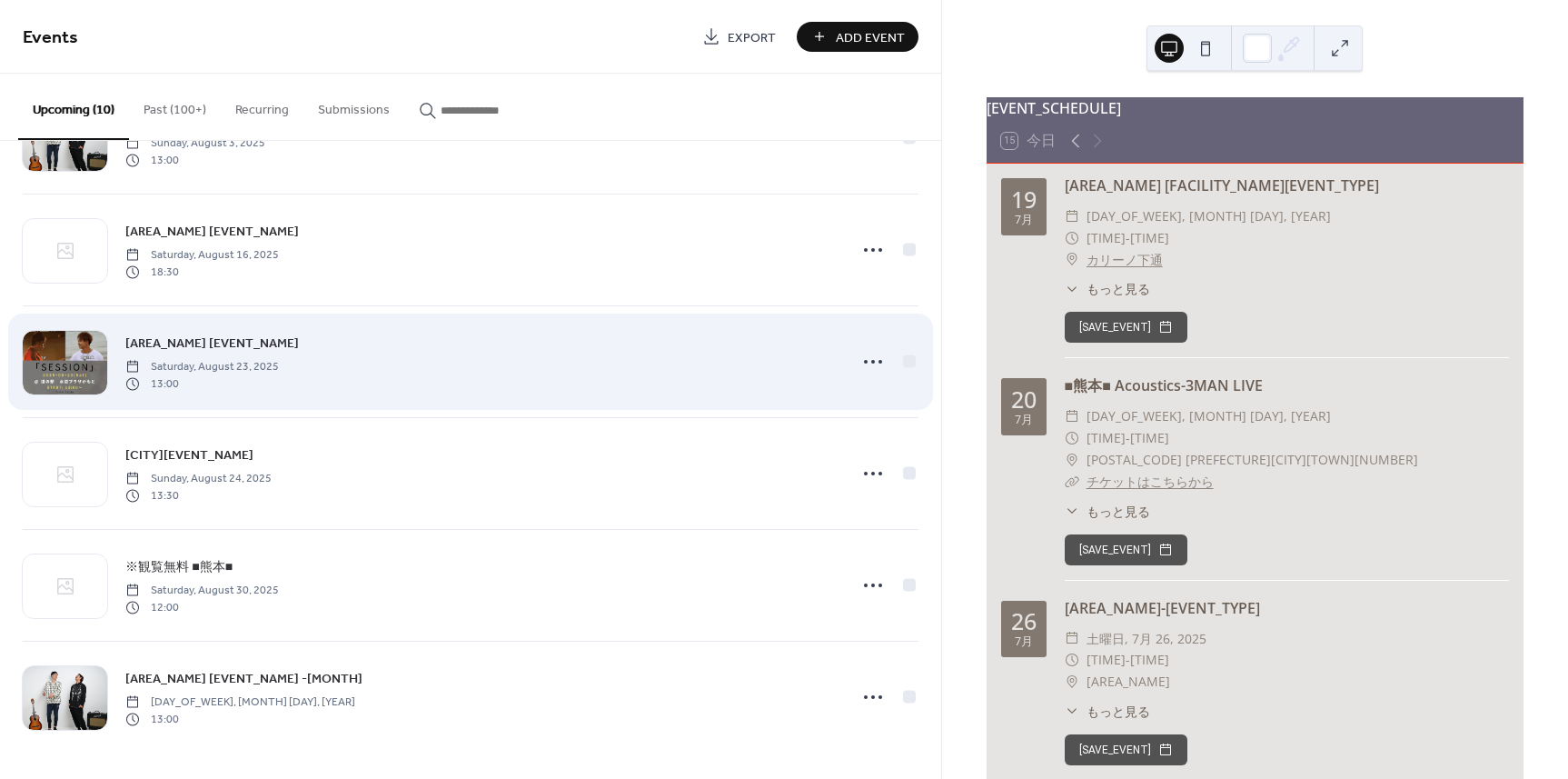 scroll, scrollTop: 534, scrollLeft: 0, axis: vertical 